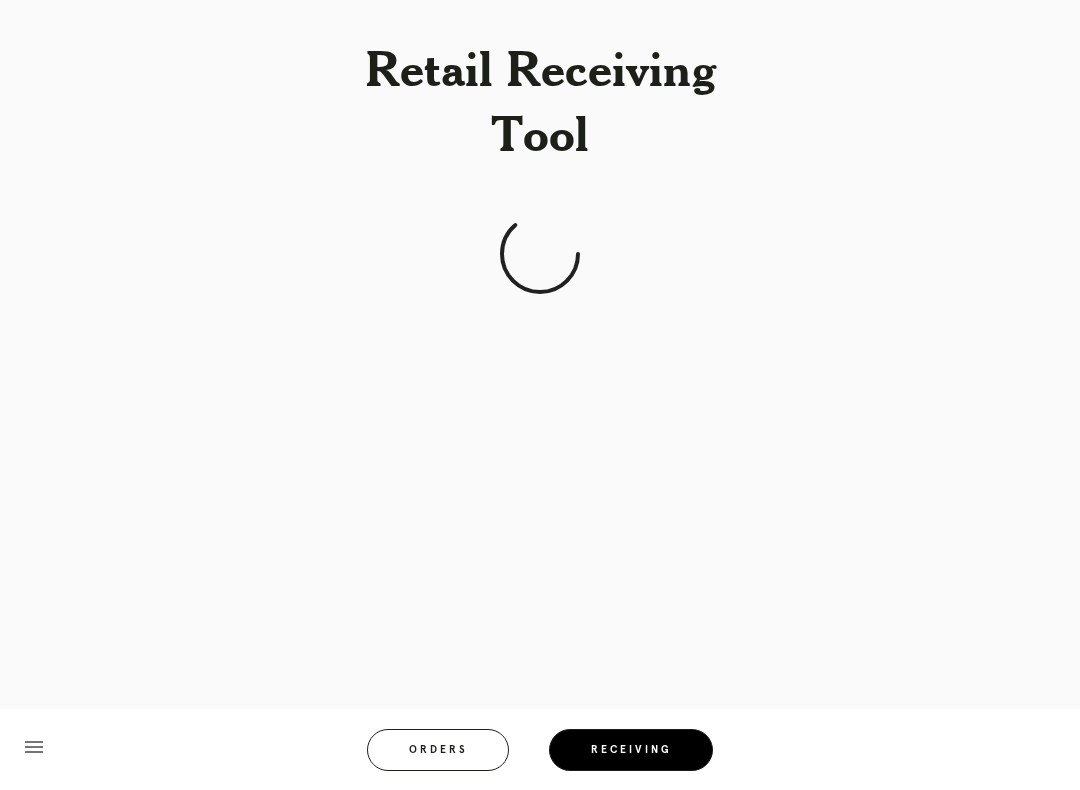 scroll, scrollTop: 19, scrollLeft: 0, axis: vertical 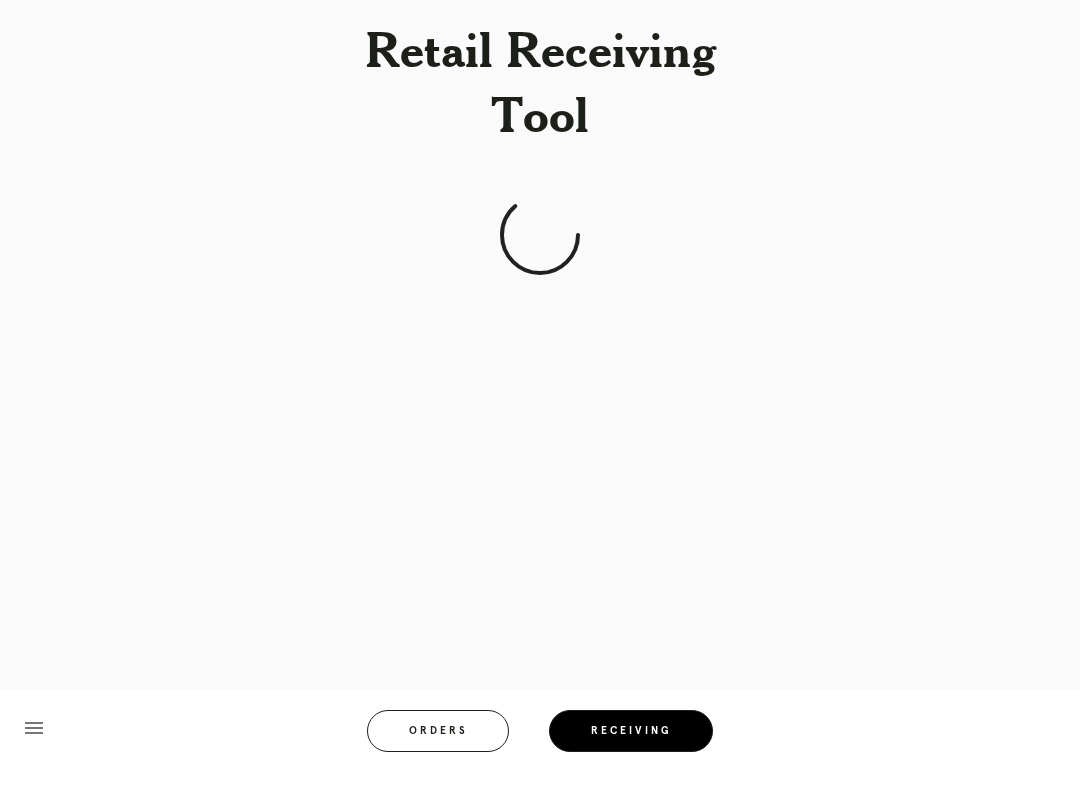 click on "Orders" at bounding box center (438, 750) 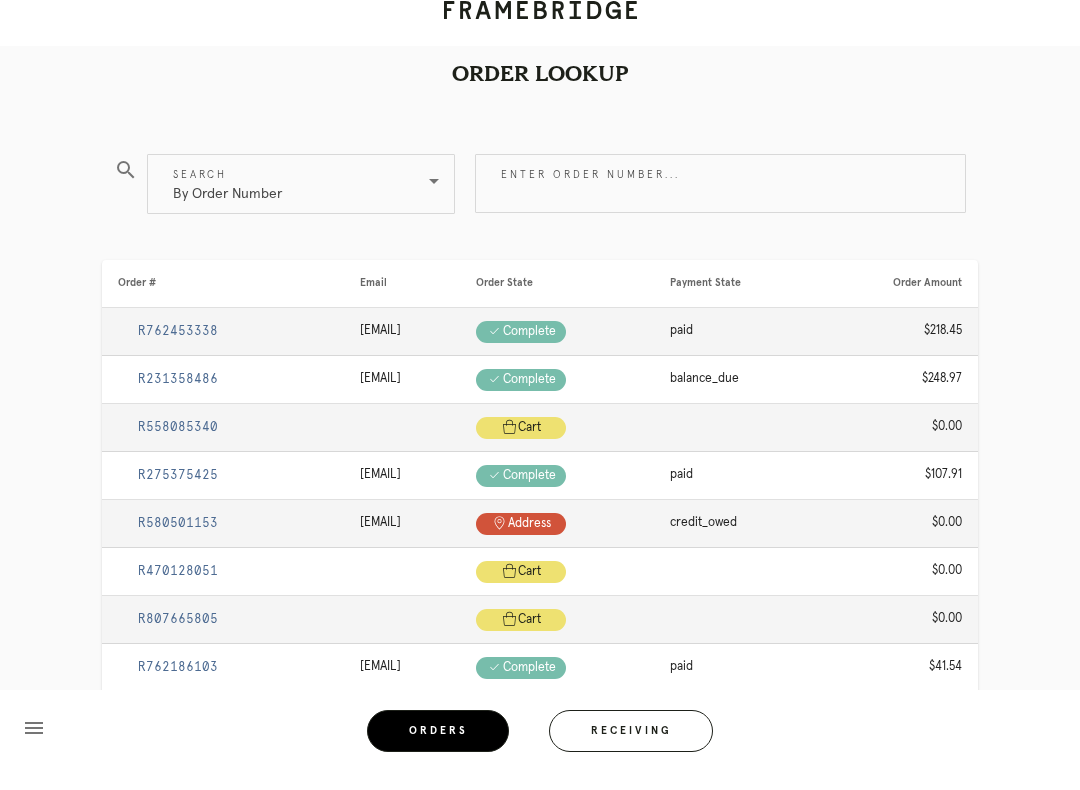 click on "Receiving" at bounding box center (631, 750) 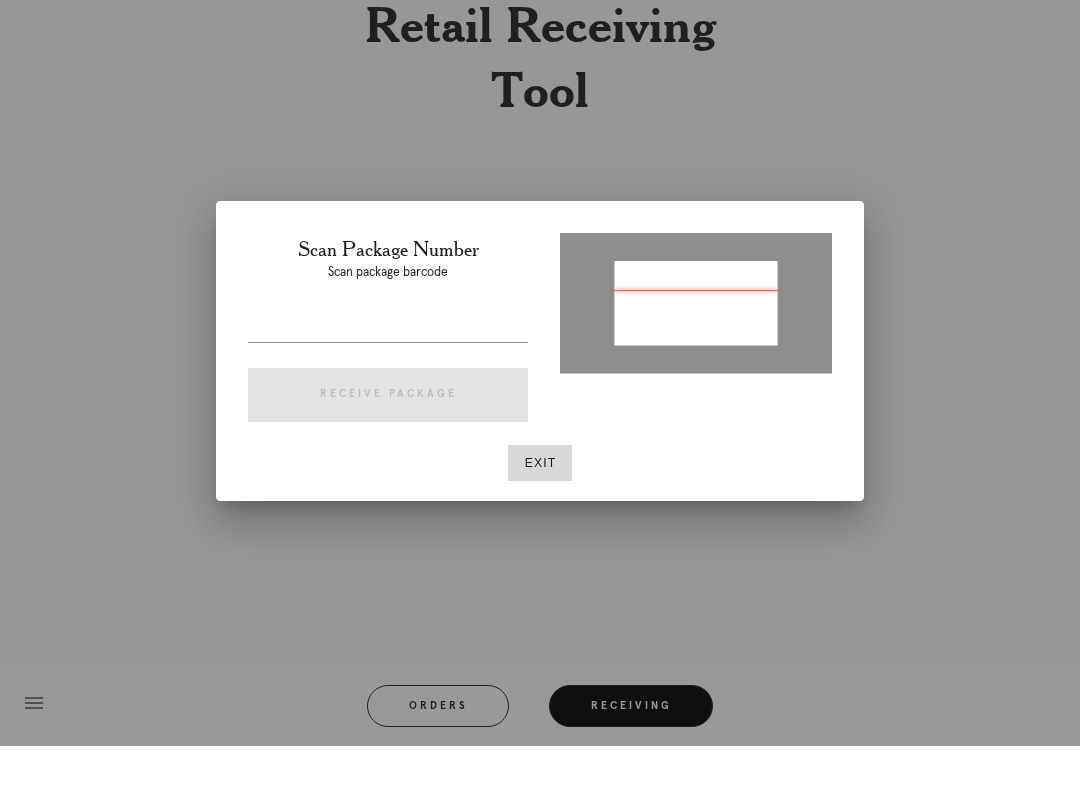 type on "P718201859718212" 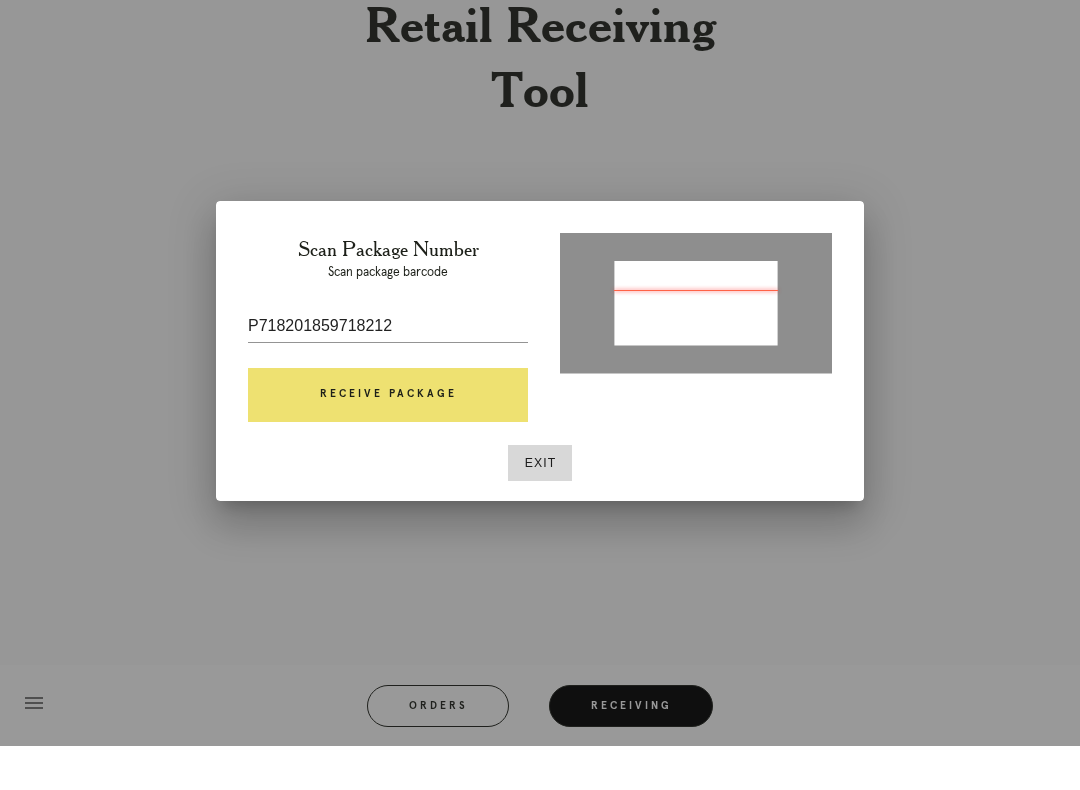click on "Receive Package" at bounding box center [388, 439] 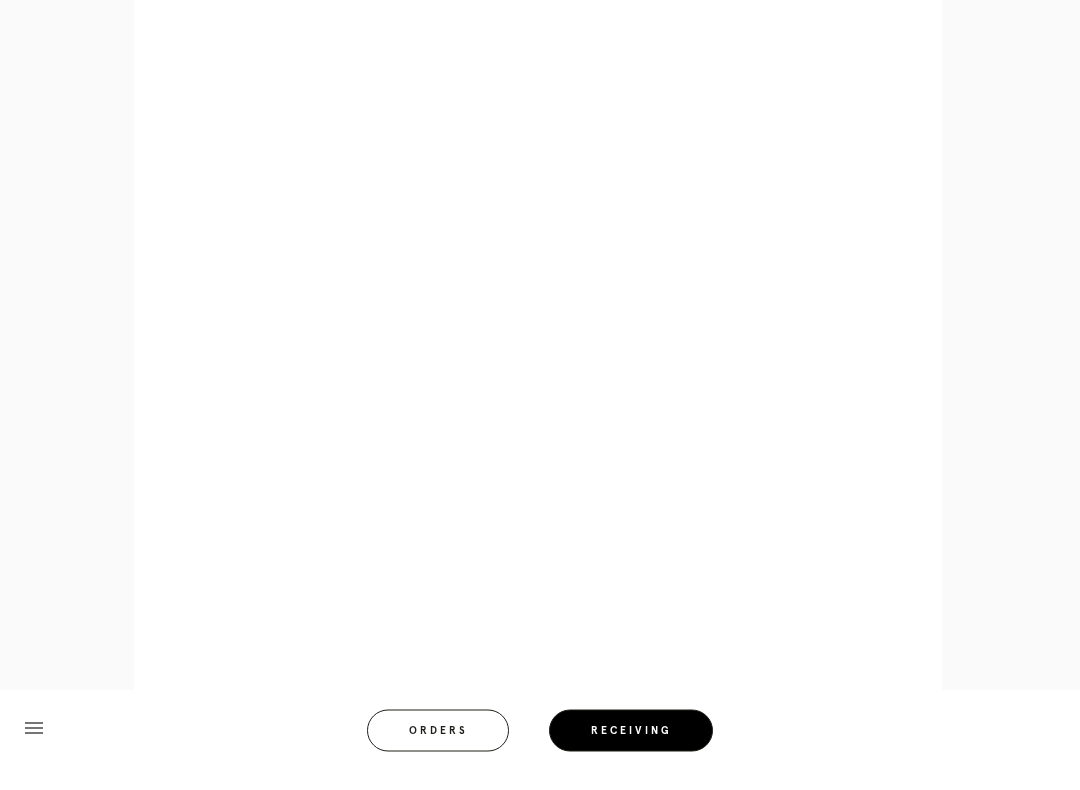 scroll, scrollTop: 839, scrollLeft: 0, axis: vertical 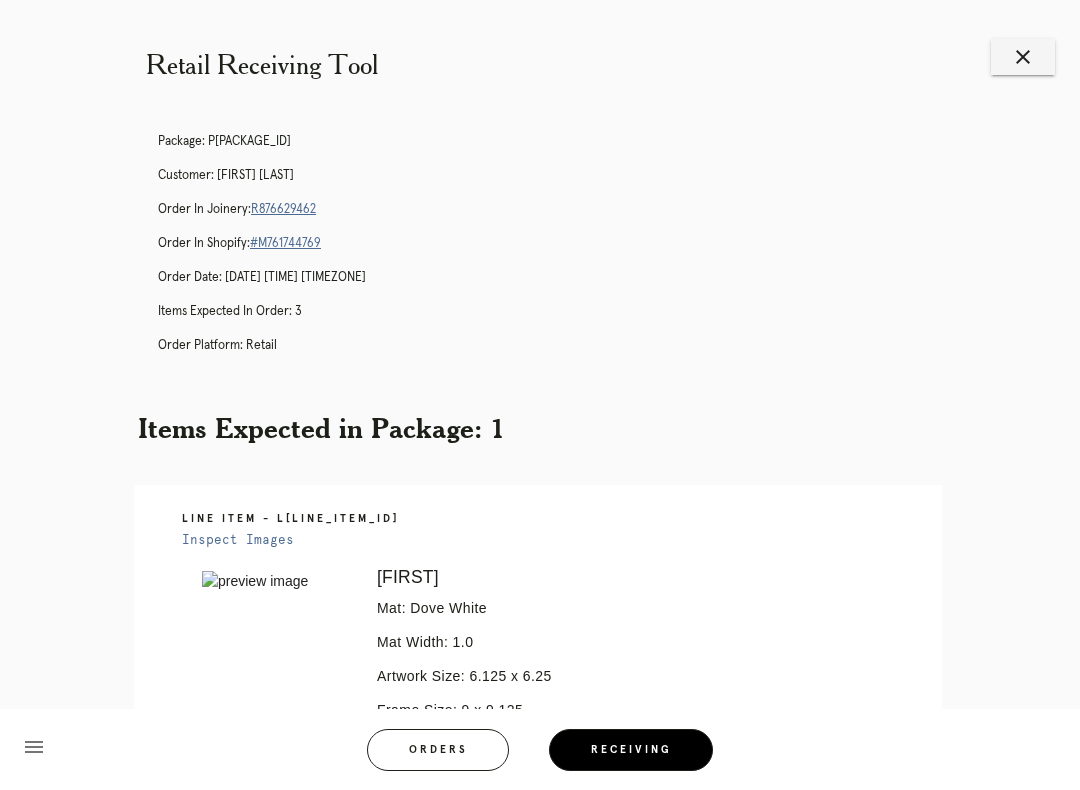 click on "Orders" at bounding box center [438, 750] 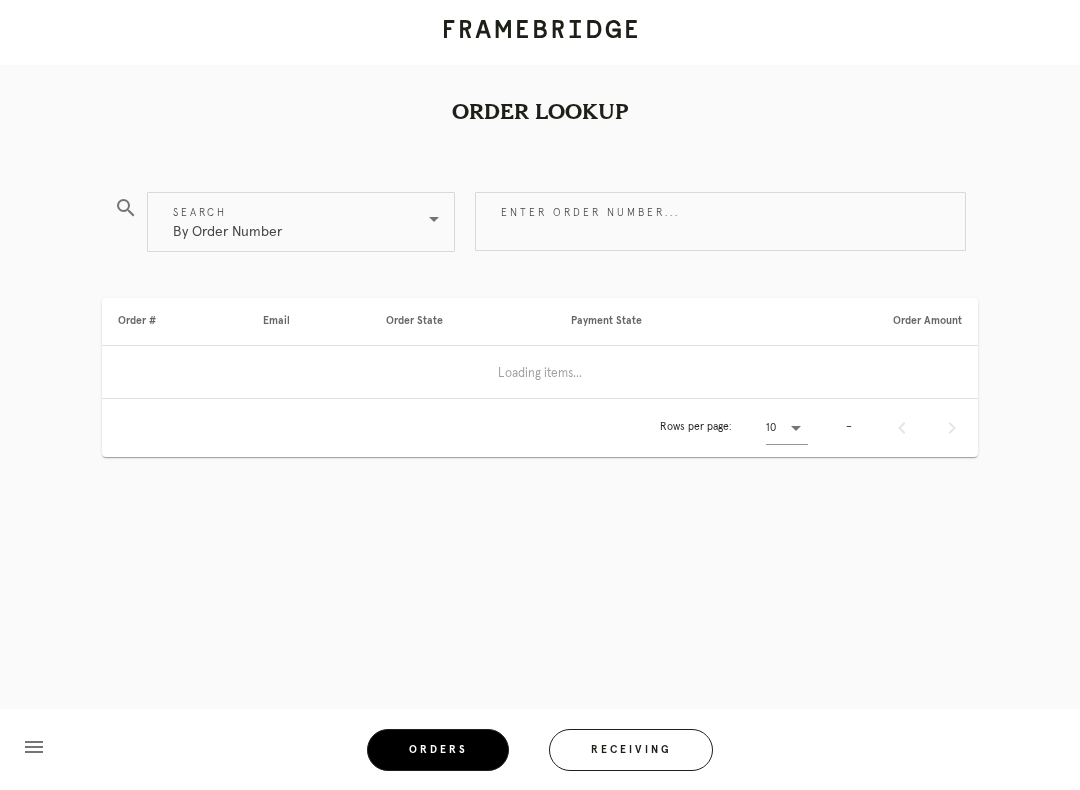 click on "Receiving" at bounding box center [631, 750] 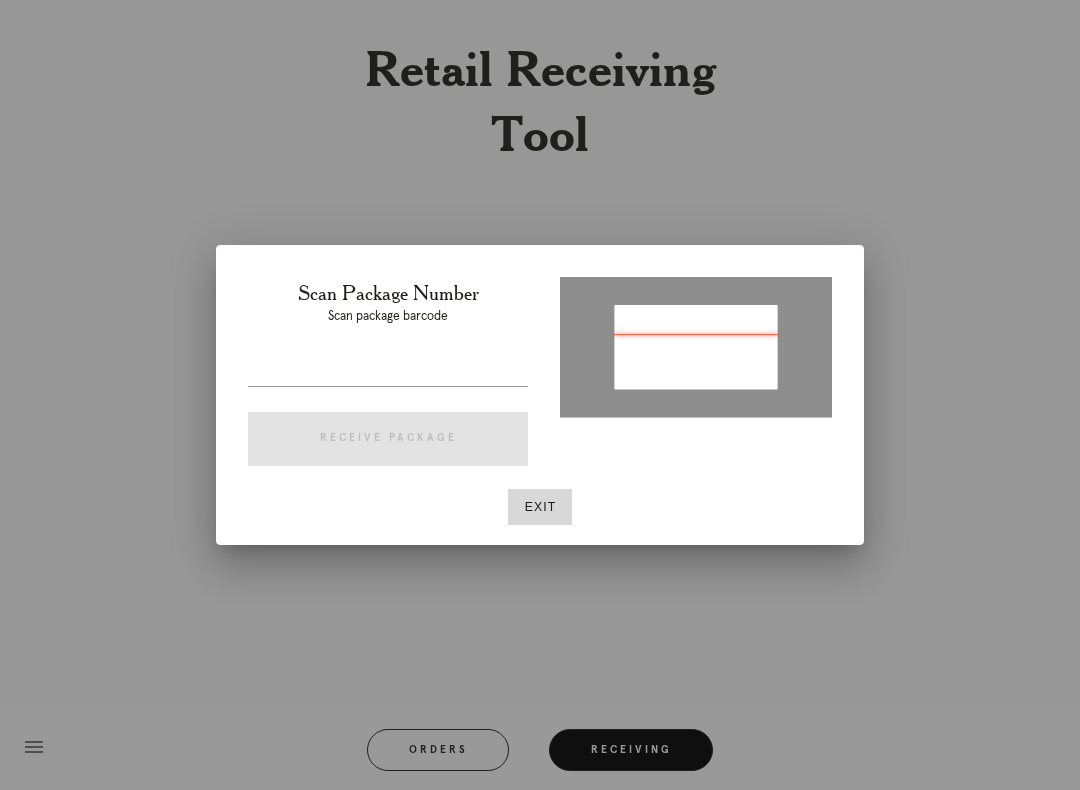 type on "P414845271213739" 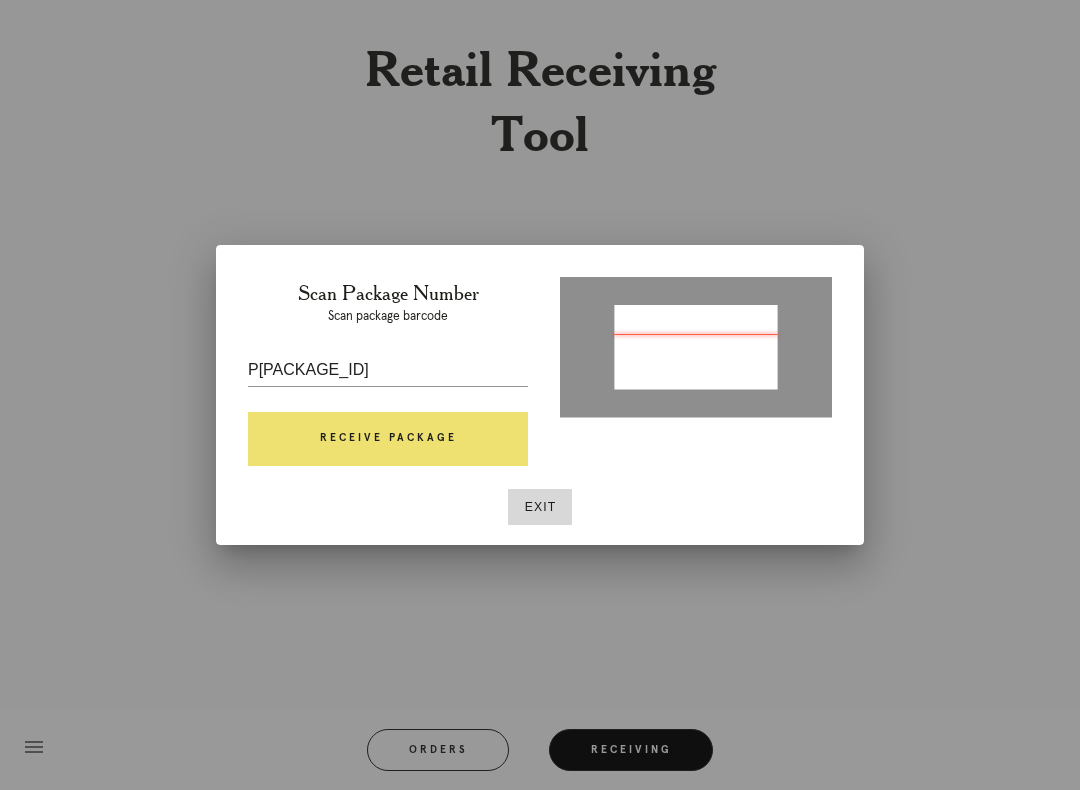 click on "Receive Package" at bounding box center [388, 439] 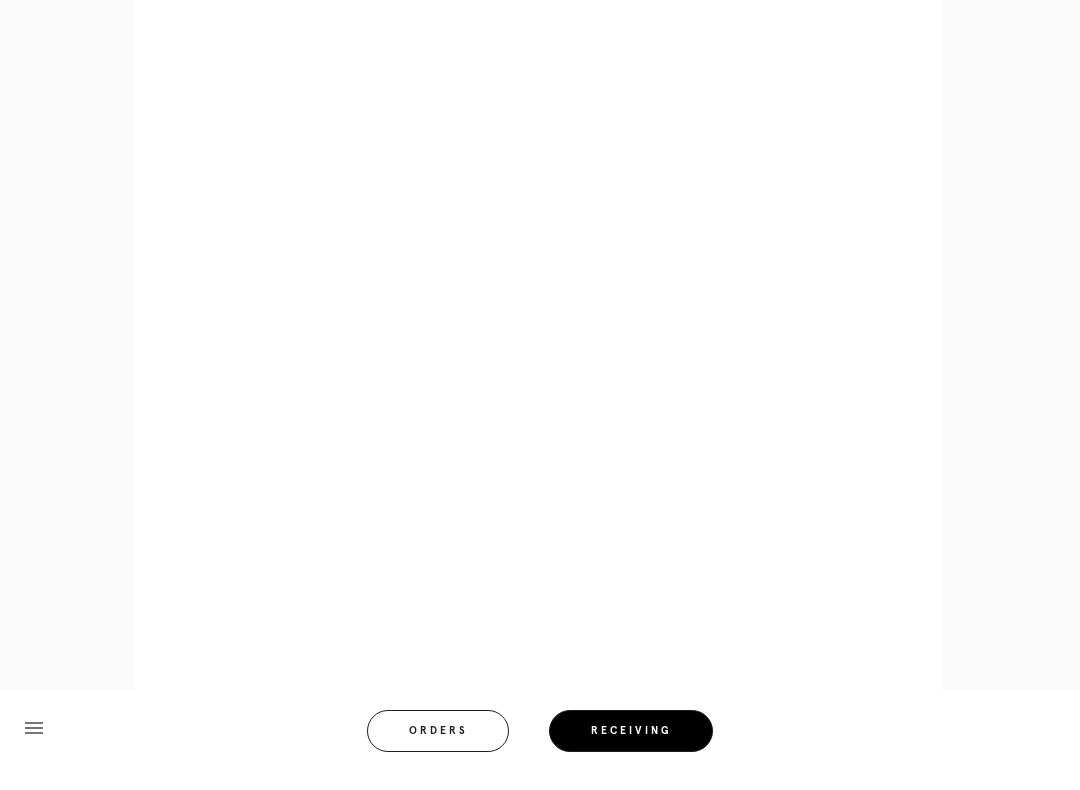 scroll, scrollTop: 839, scrollLeft: 0, axis: vertical 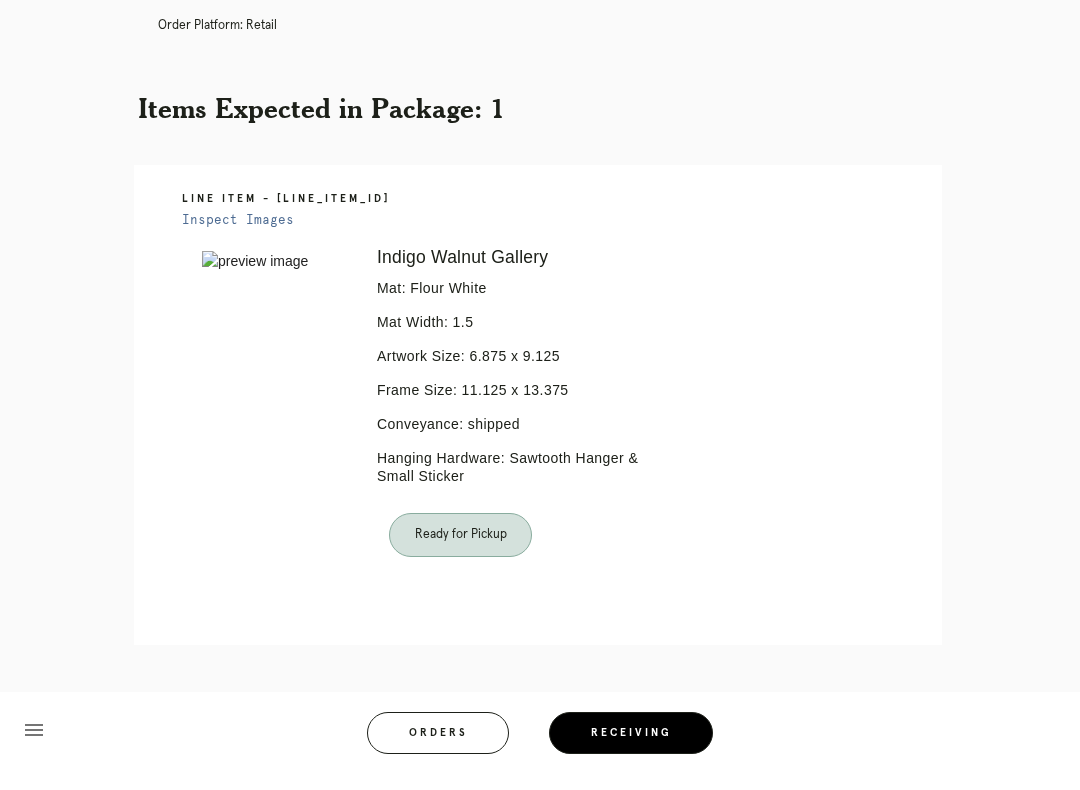 click on "Orders" at bounding box center [438, 750] 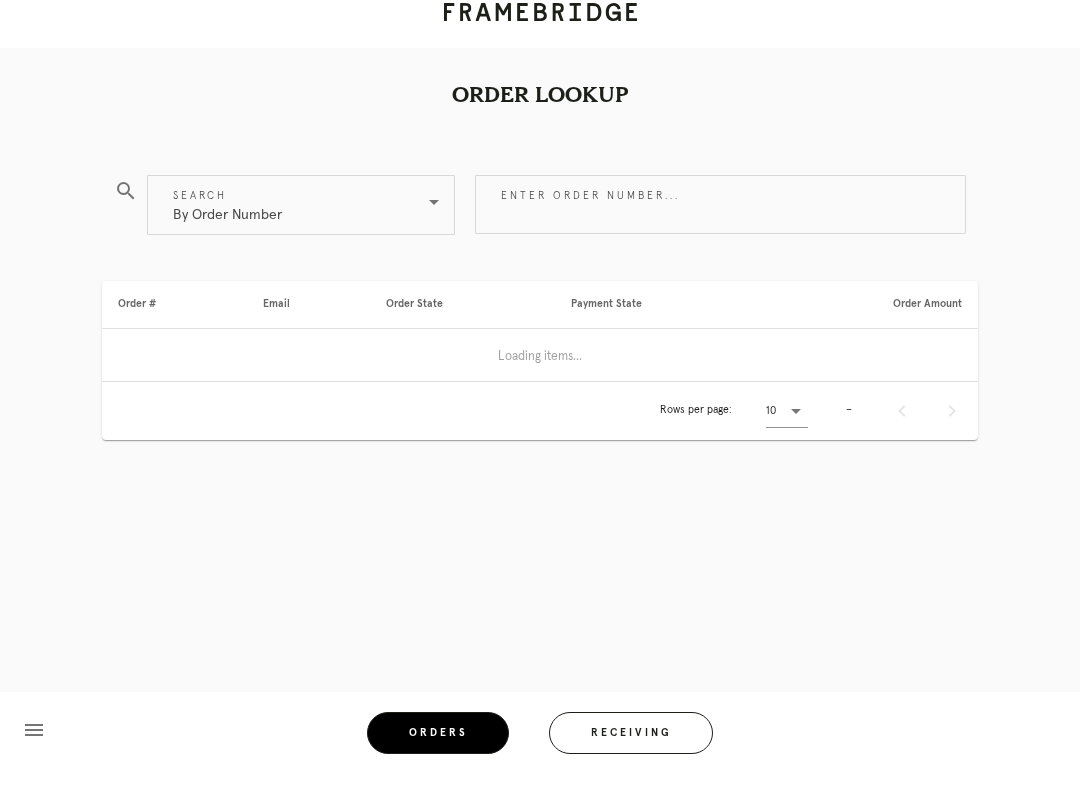 scroll, scrollTop: 0, scrollLeft: 0, axis: both 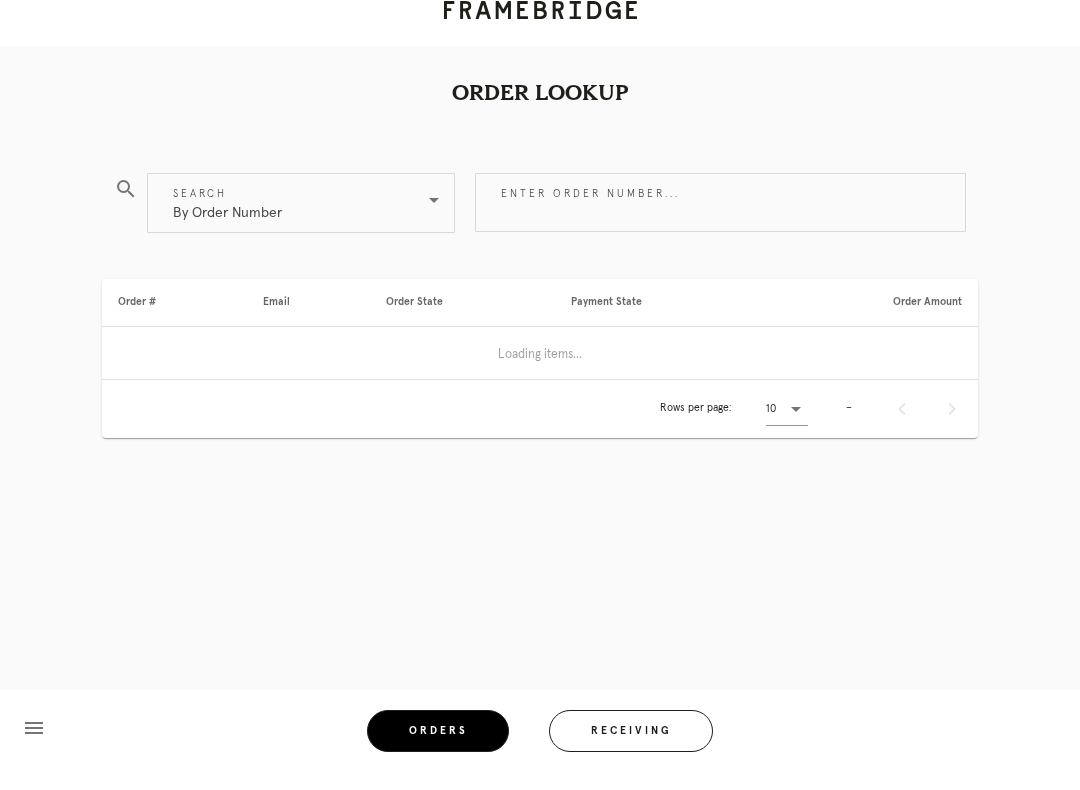 click on "Receiving" at bounding box center [631, 750] 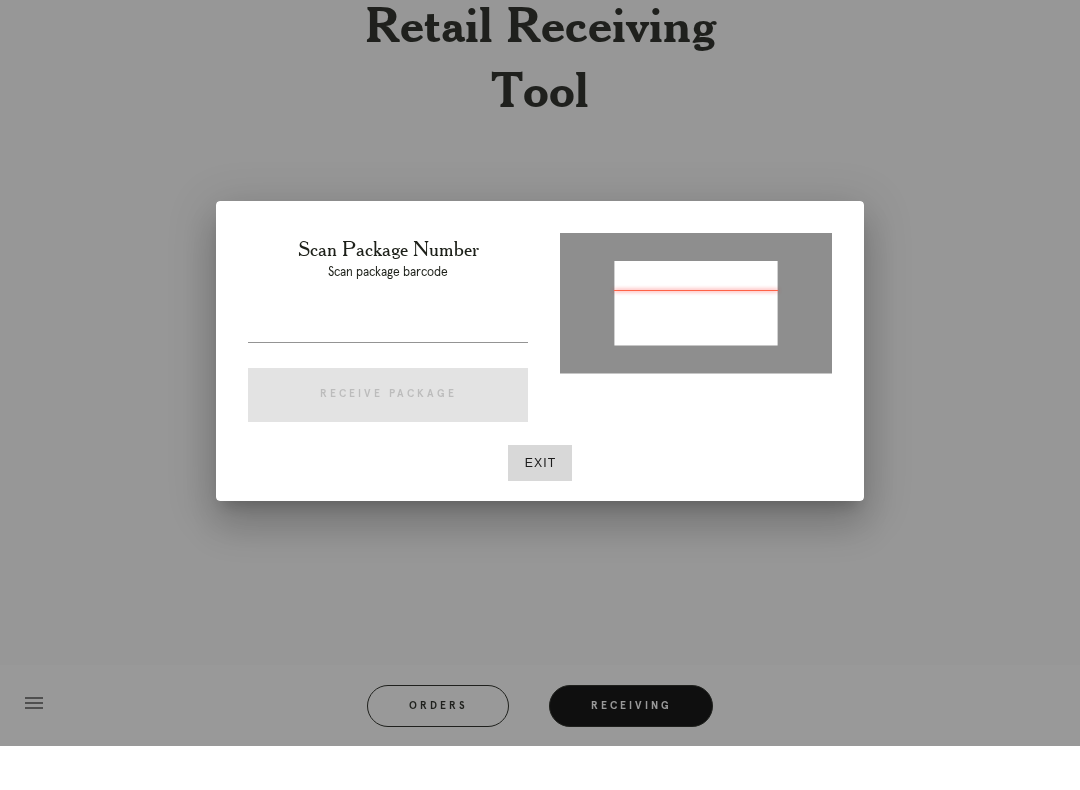 type on "P967138866713864" 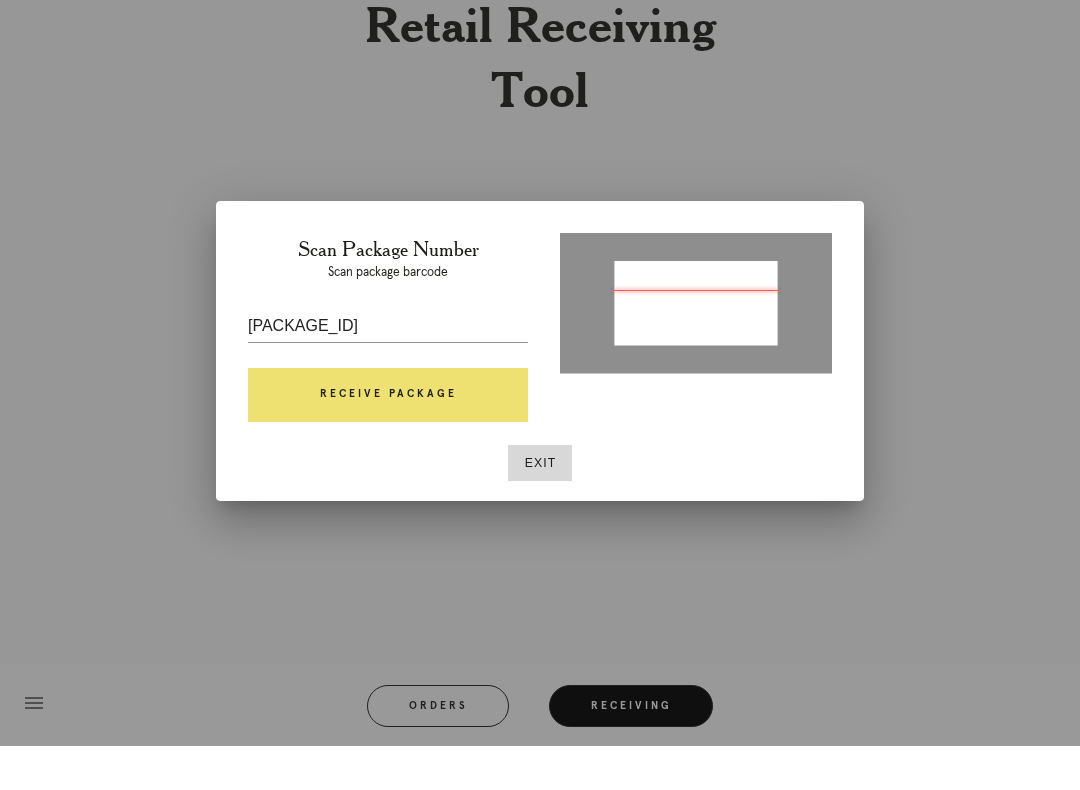 click on "Receive Package" at bounding box center (388, 439) 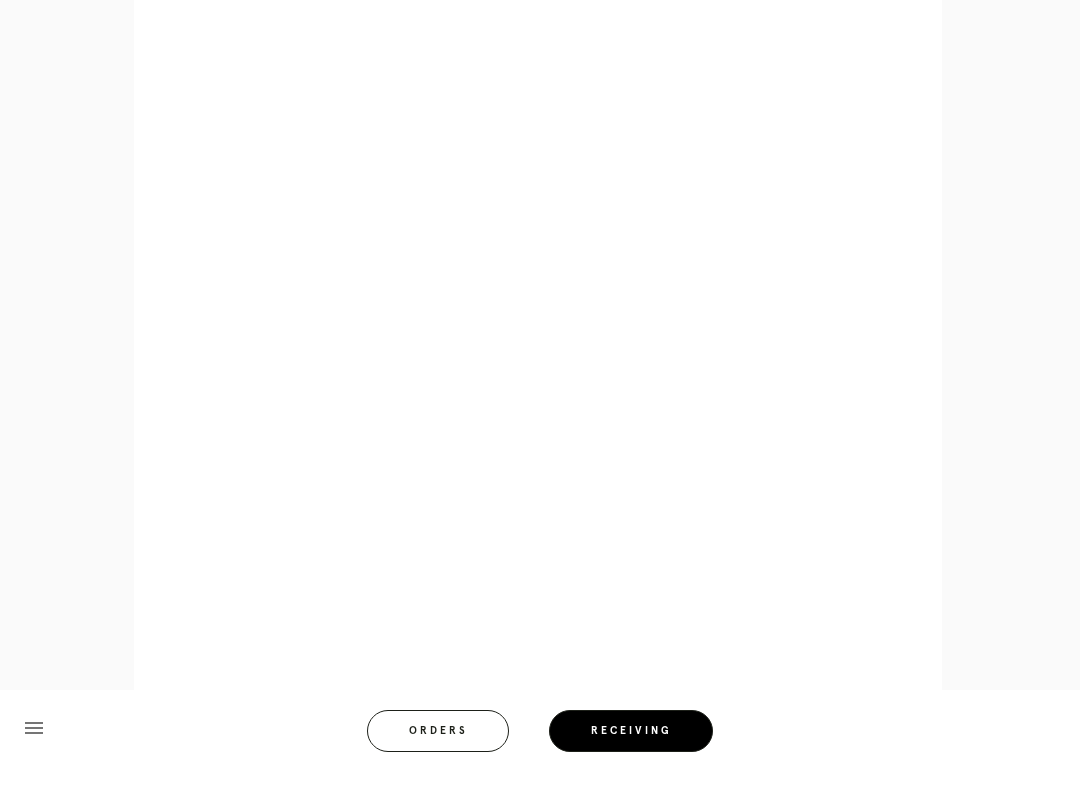 scroll, scrollTop: 839, scrollLeft: 0, axis: vertical 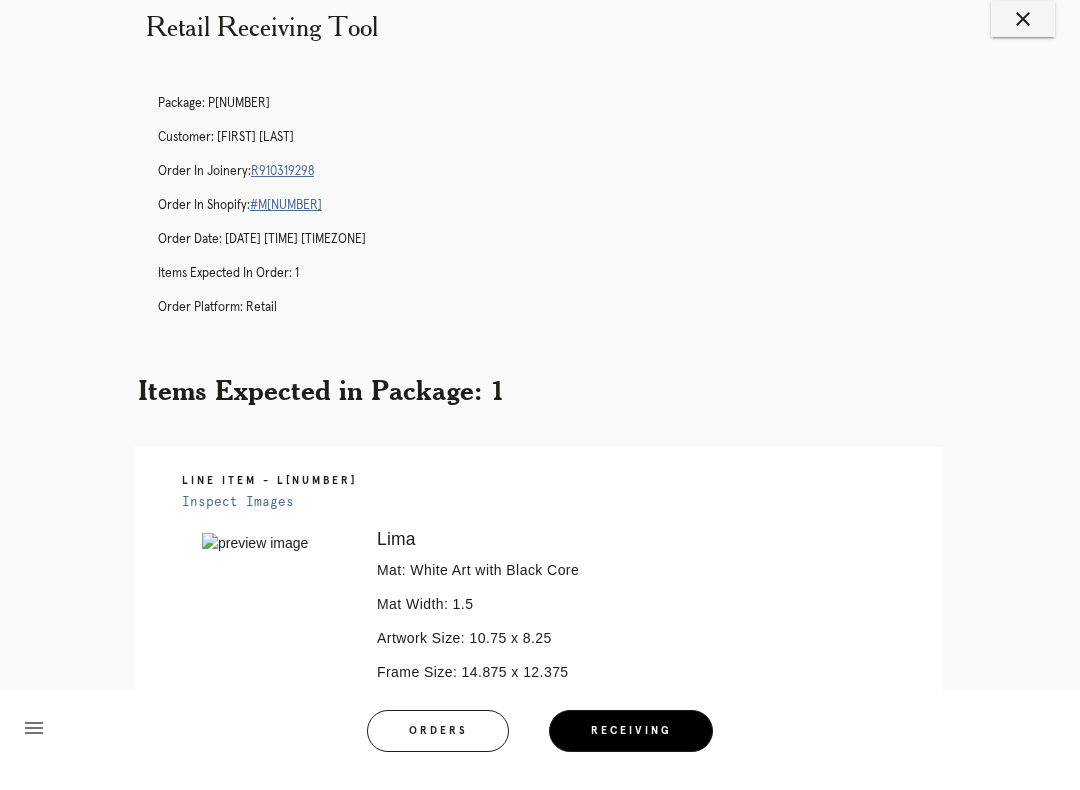 click on "Orders" at bounding box center (438, 750) 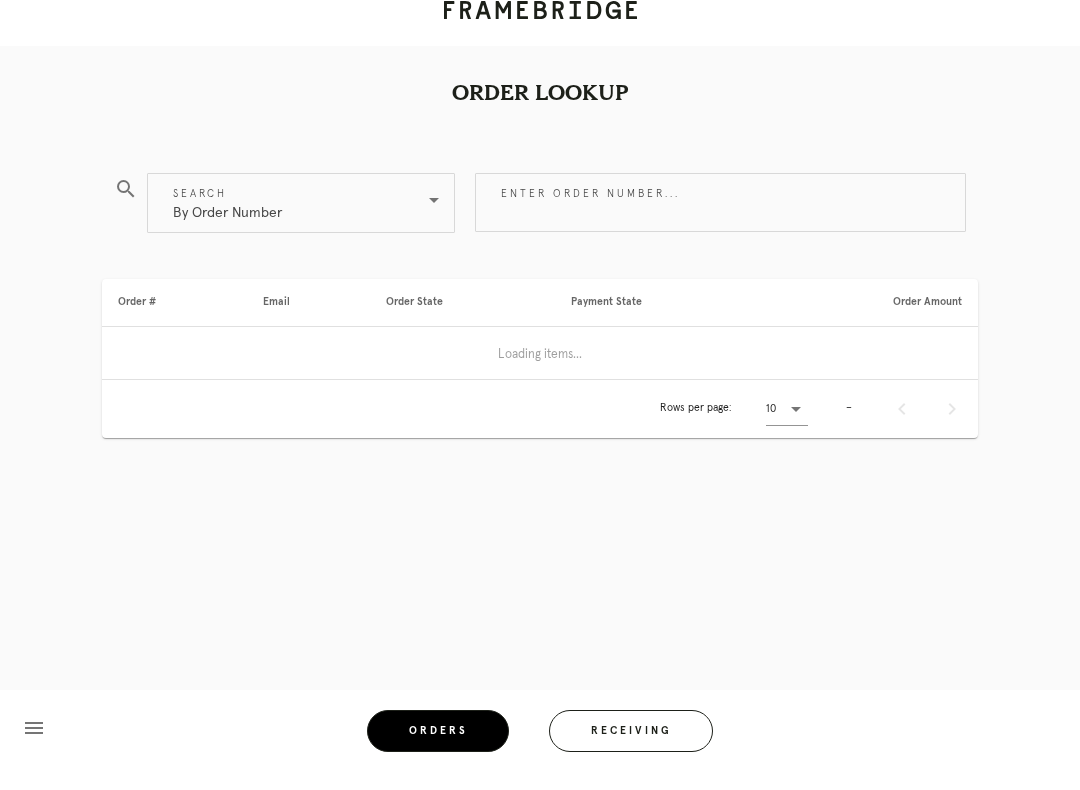 click on "Receiving" at bounding box center [631, 750] 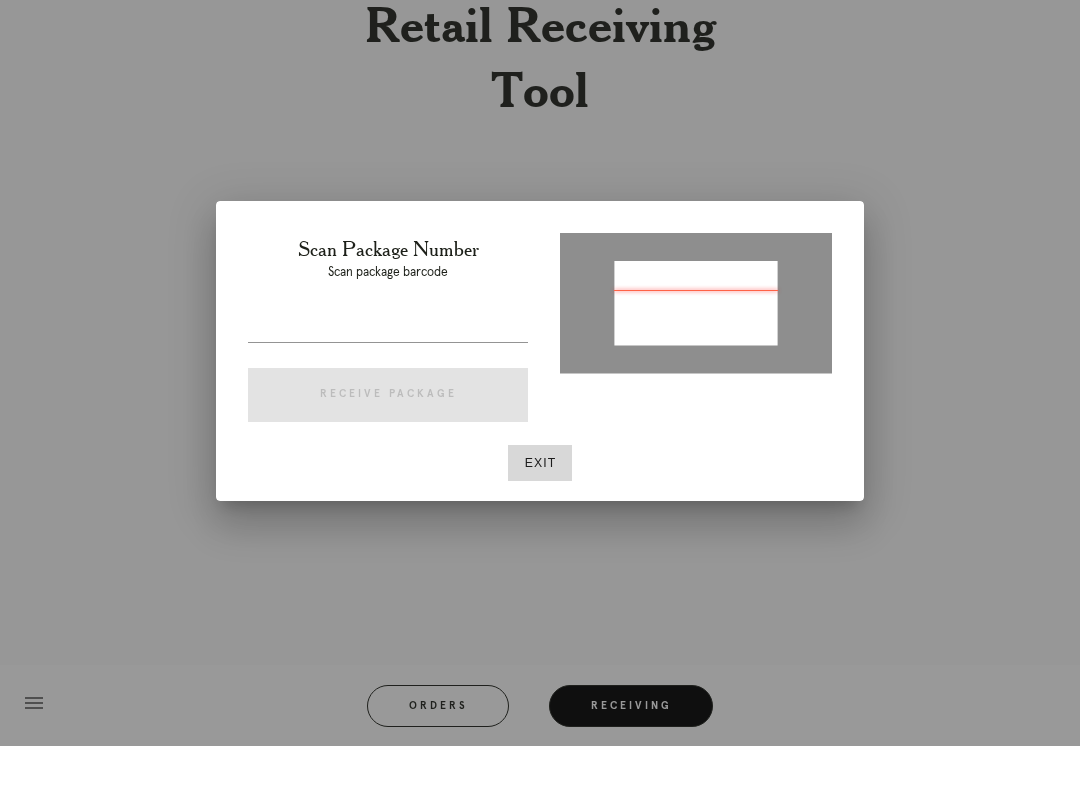 type on "P606216966280401" 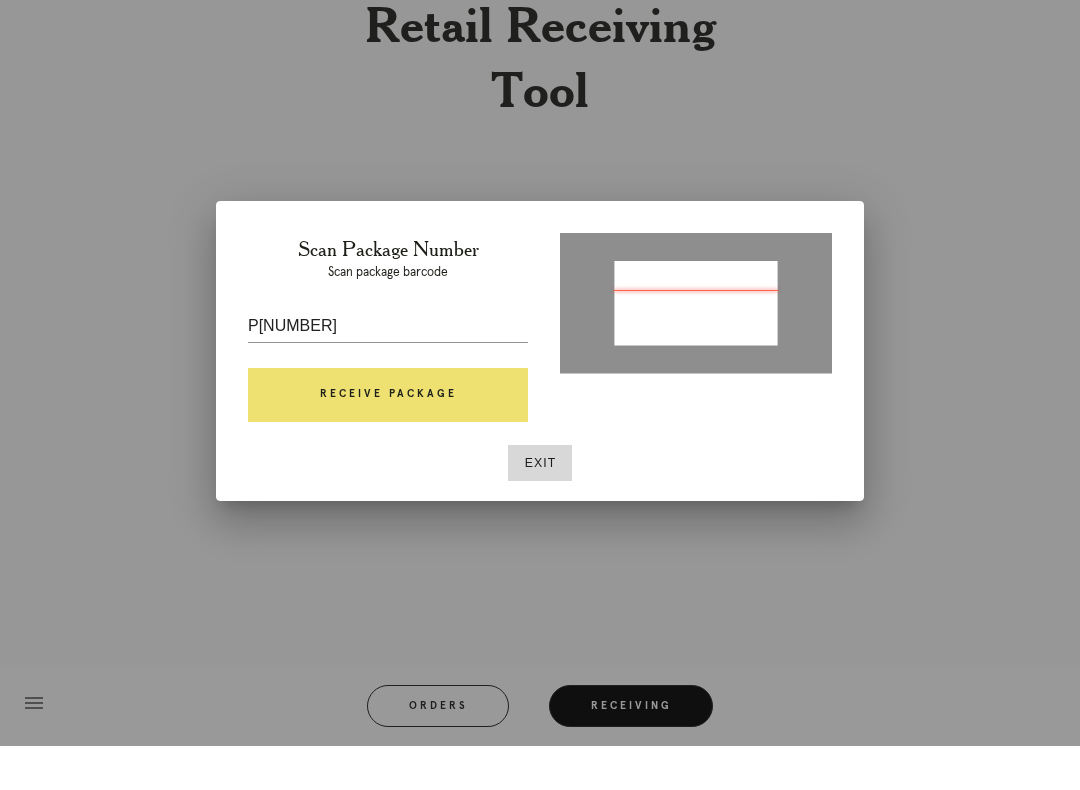 click on "Receive Package" at bounding box center (388, 439) 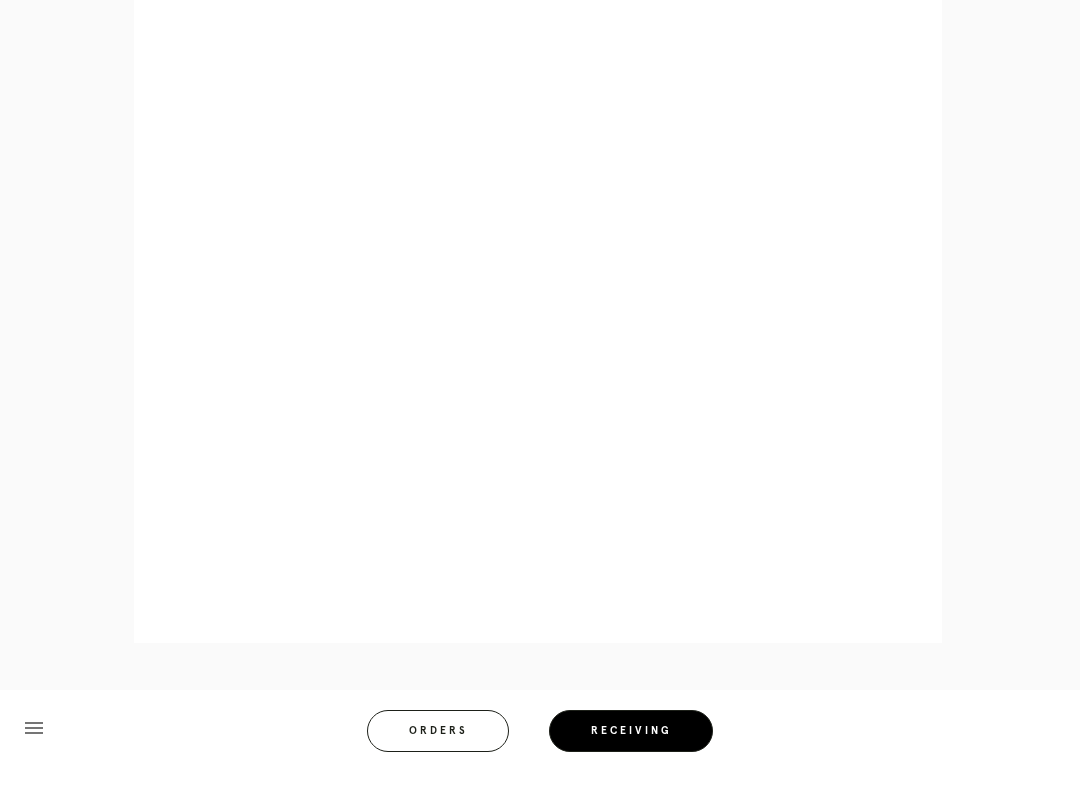 scroll, scrollTop: 839, scrollLeft: 0, axis: vertical 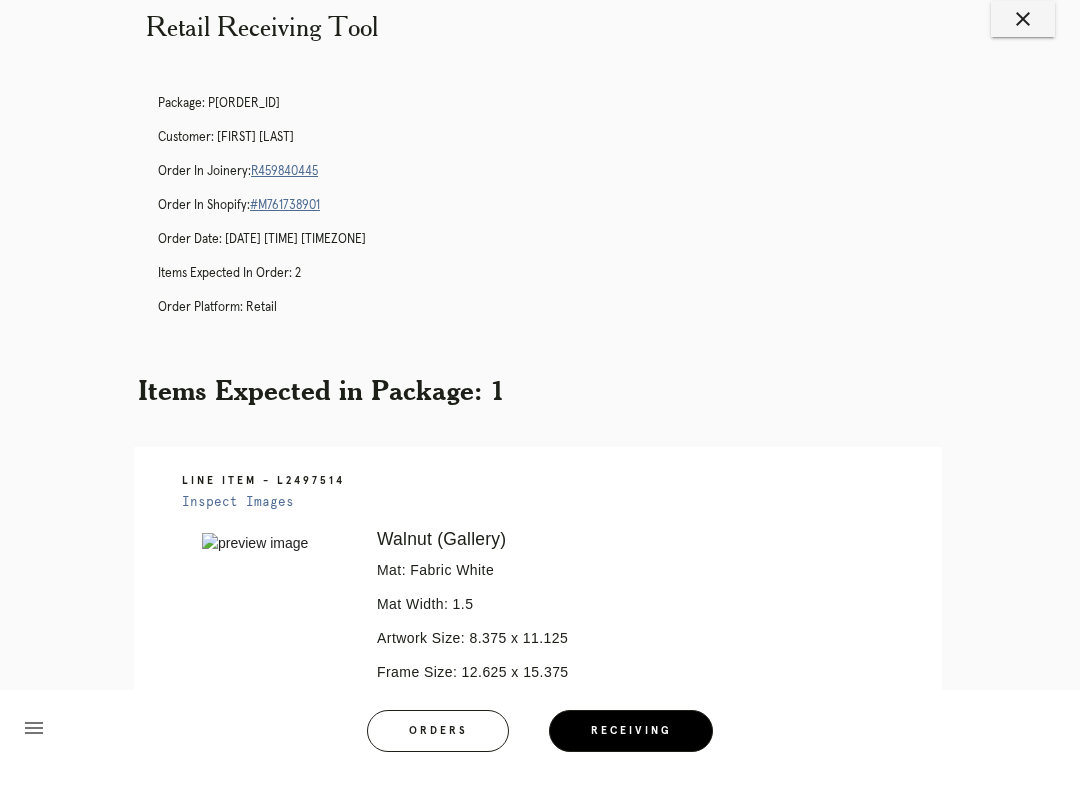 click on "Orders" at bounding box center (438, 750) 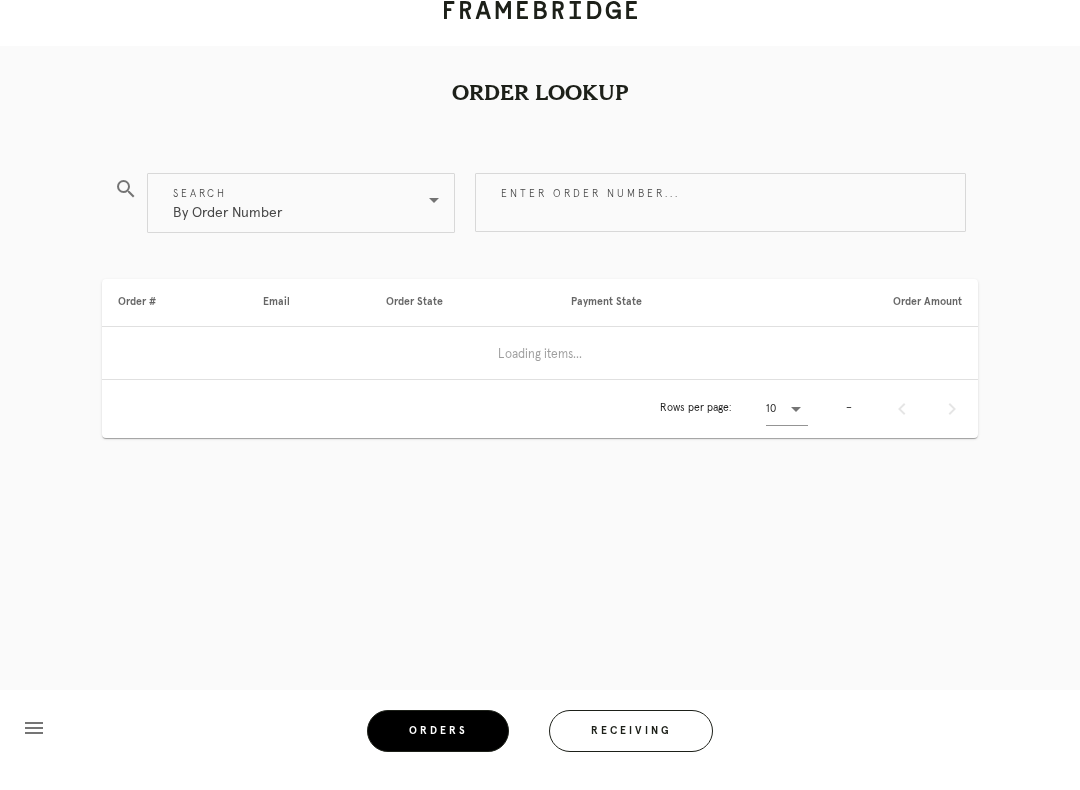 click on "Receiving" at bounding box center [631, 750] 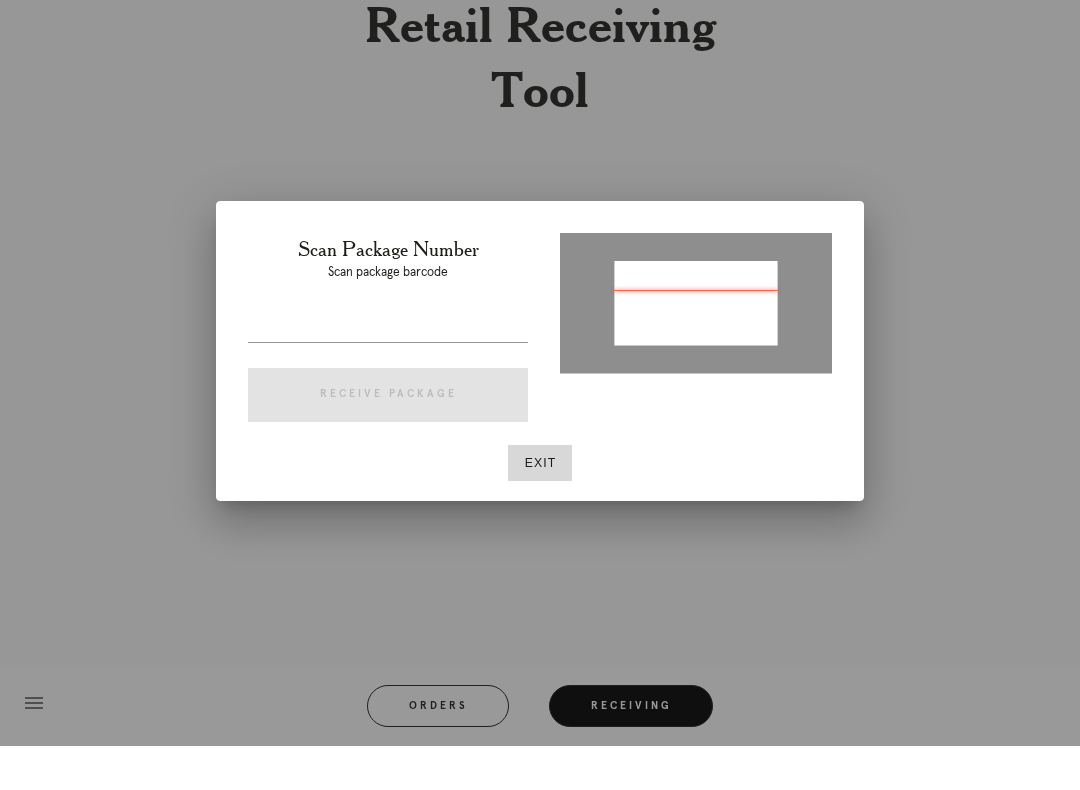 type on "P230902125844322" 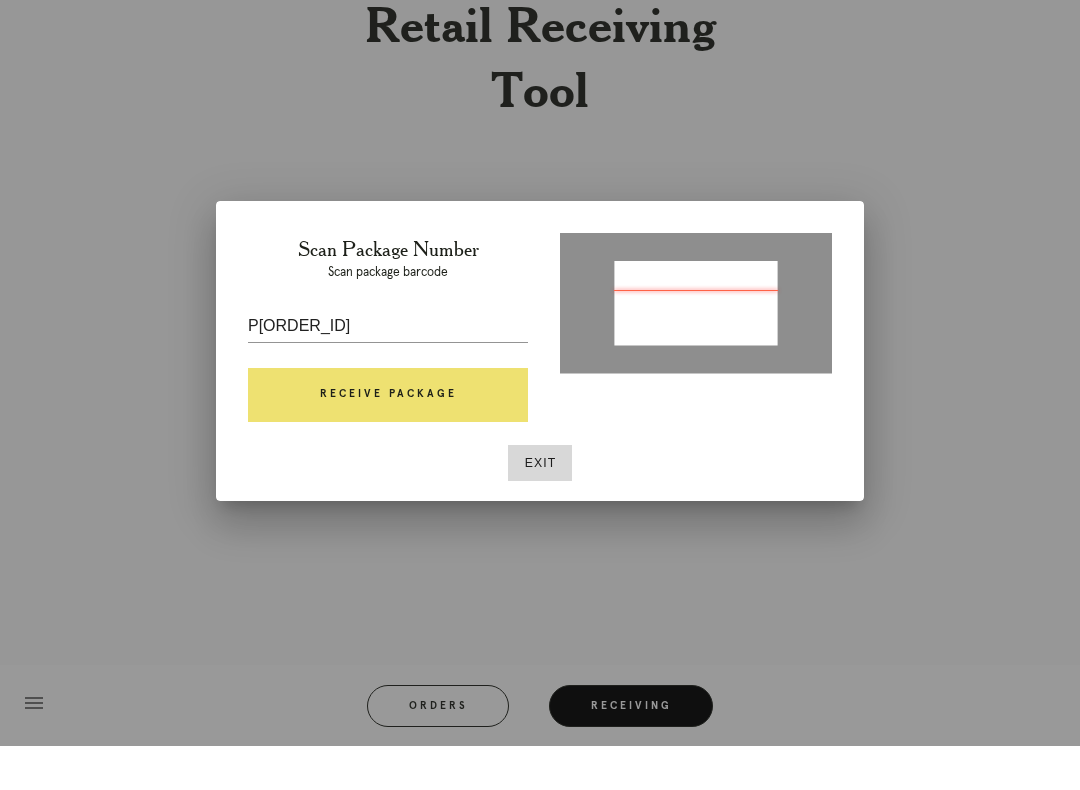 click on "Receive Package" at bounding box center (388, 439) 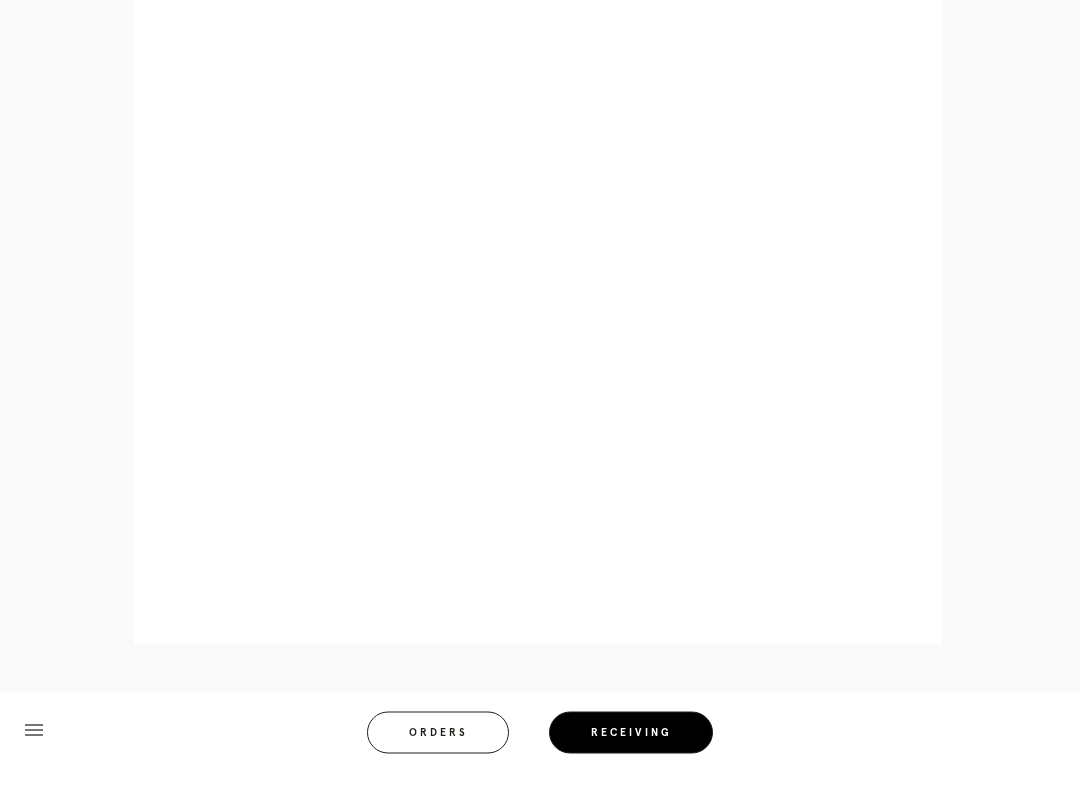 scroll, scrollTop: 999, scrollLeft: 0, axis: vertical 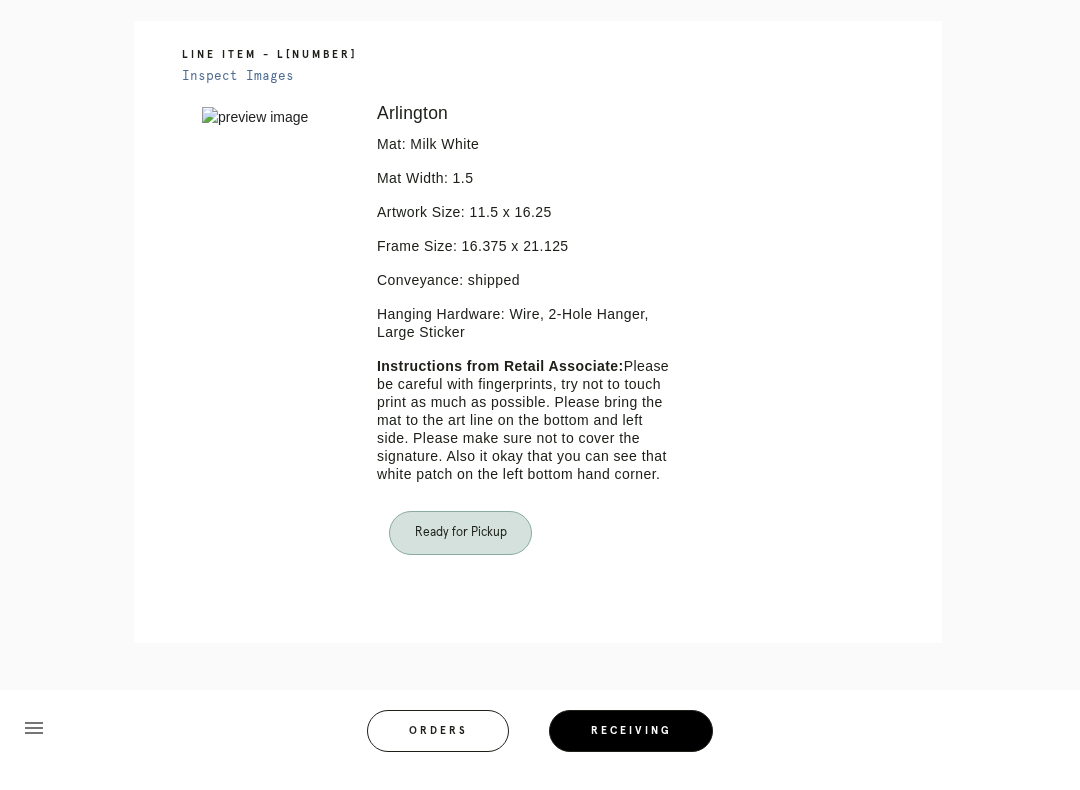 click on "Orders" at bounding box center (438, 750) 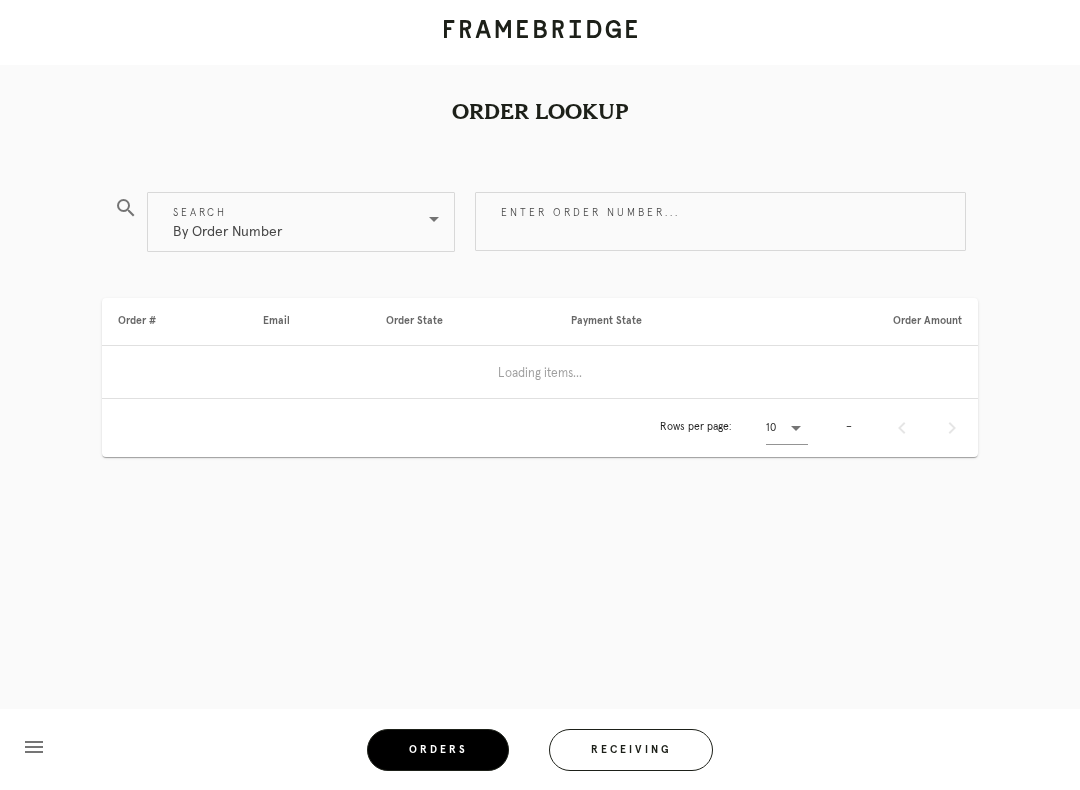 scroll, scrollTop: 0, scrollLeft: 0, axis: both 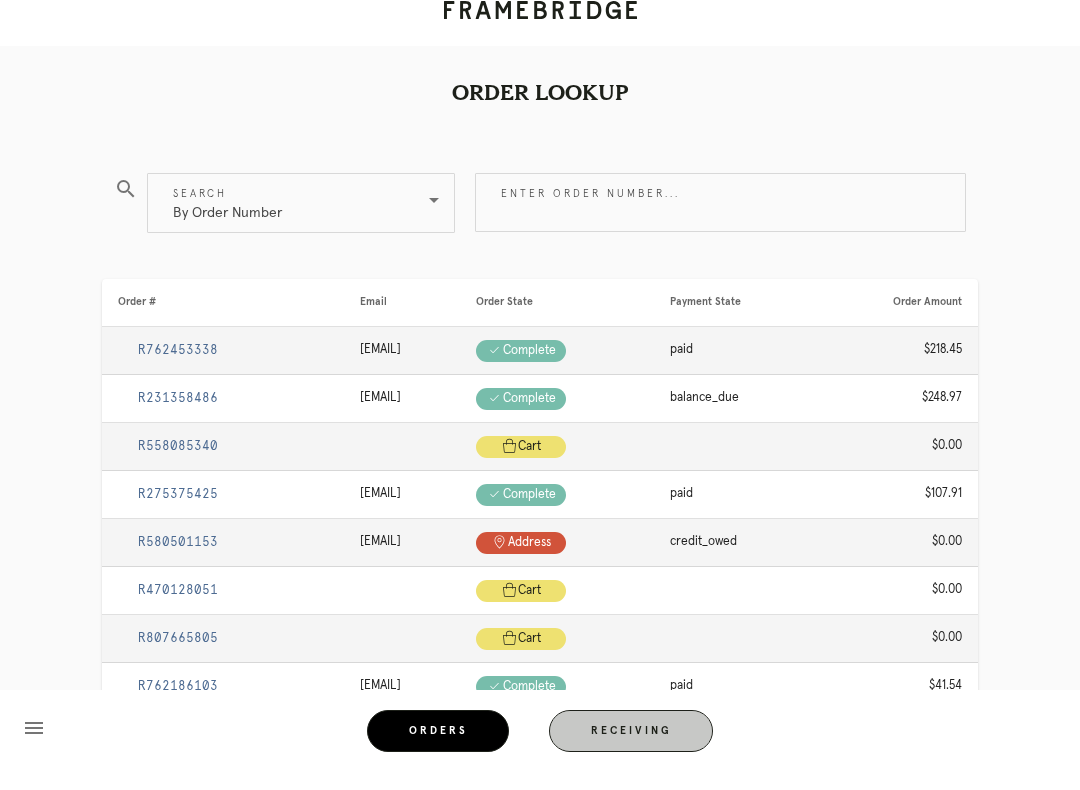 click on "Receiving" at bounding box center (631, 750) 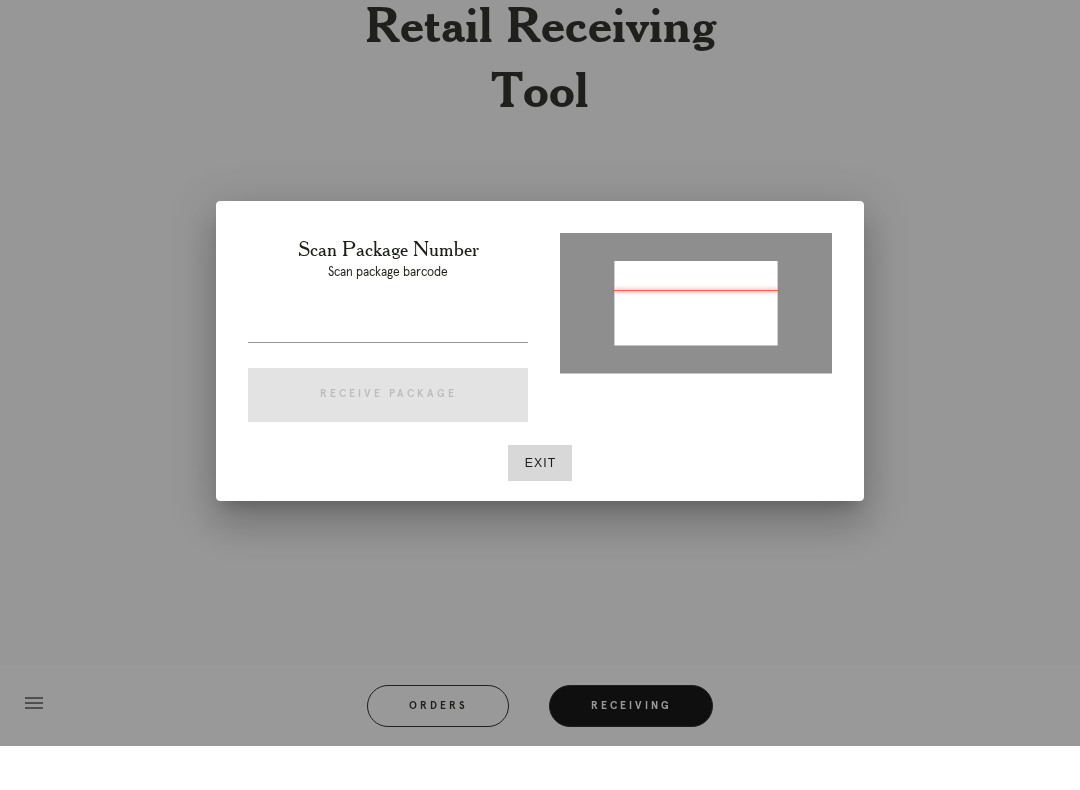 type on "P562678211264777" 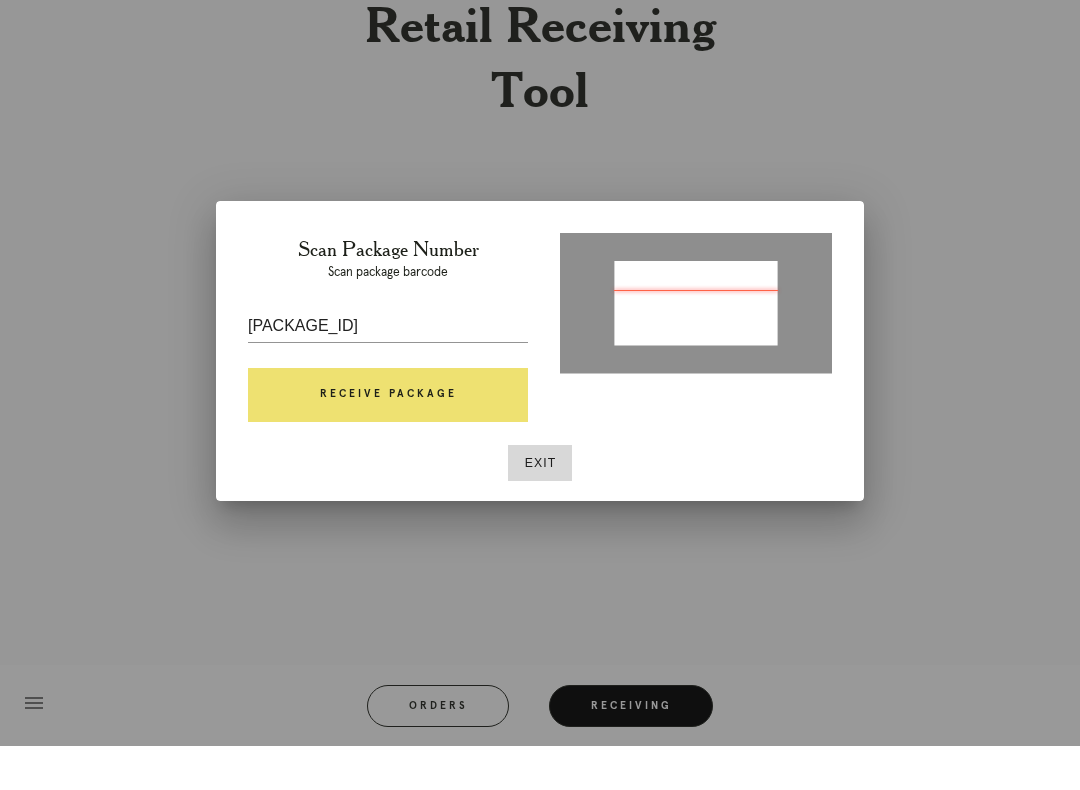 click on "Receive Package" at bounding box center (388, 439) 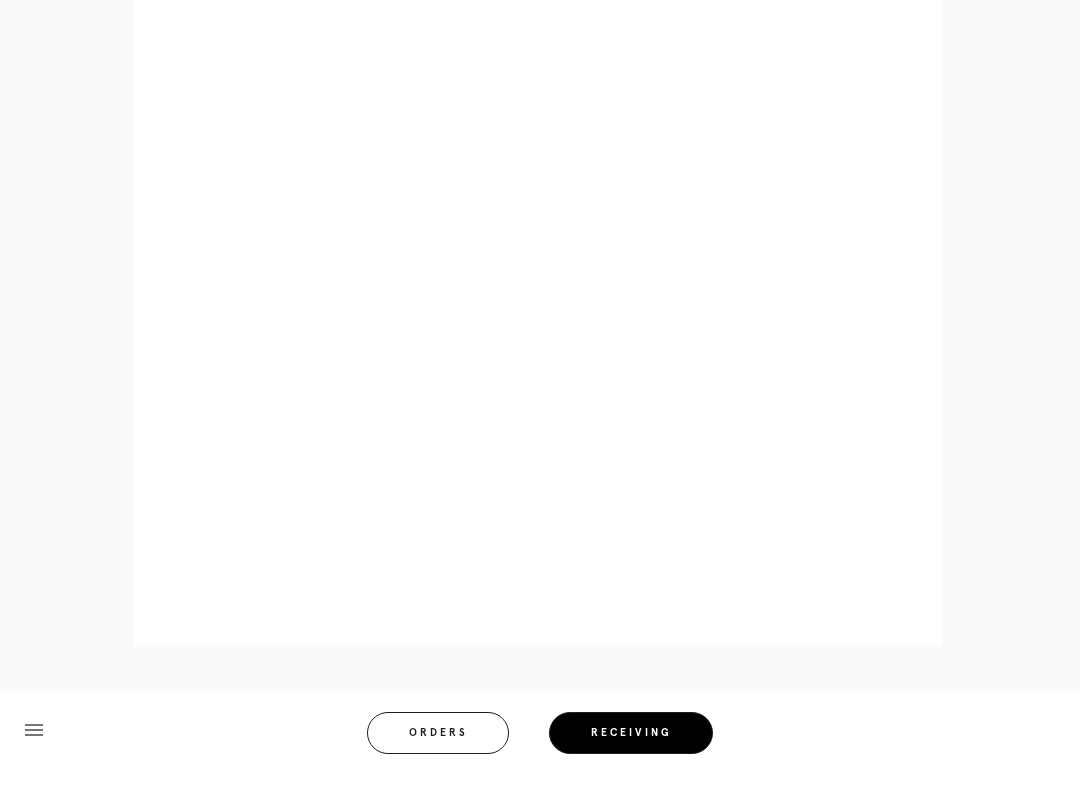 scroll, scrollTop: 891, scrollLeft: 0, axis: vertical 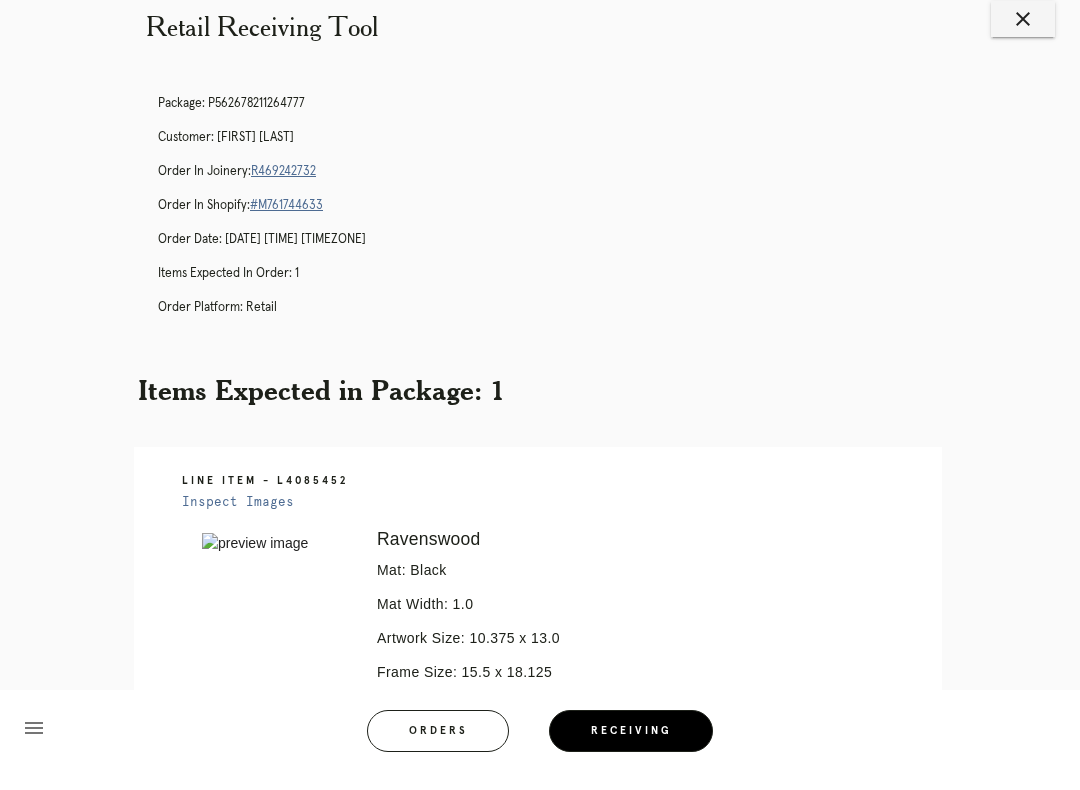 click on "menu
Orders
Receiving
Logged in as:   arnin.nakpitugs@framebridge.com   82nd and Columbus
Logout" at bounding box center (540, 756) 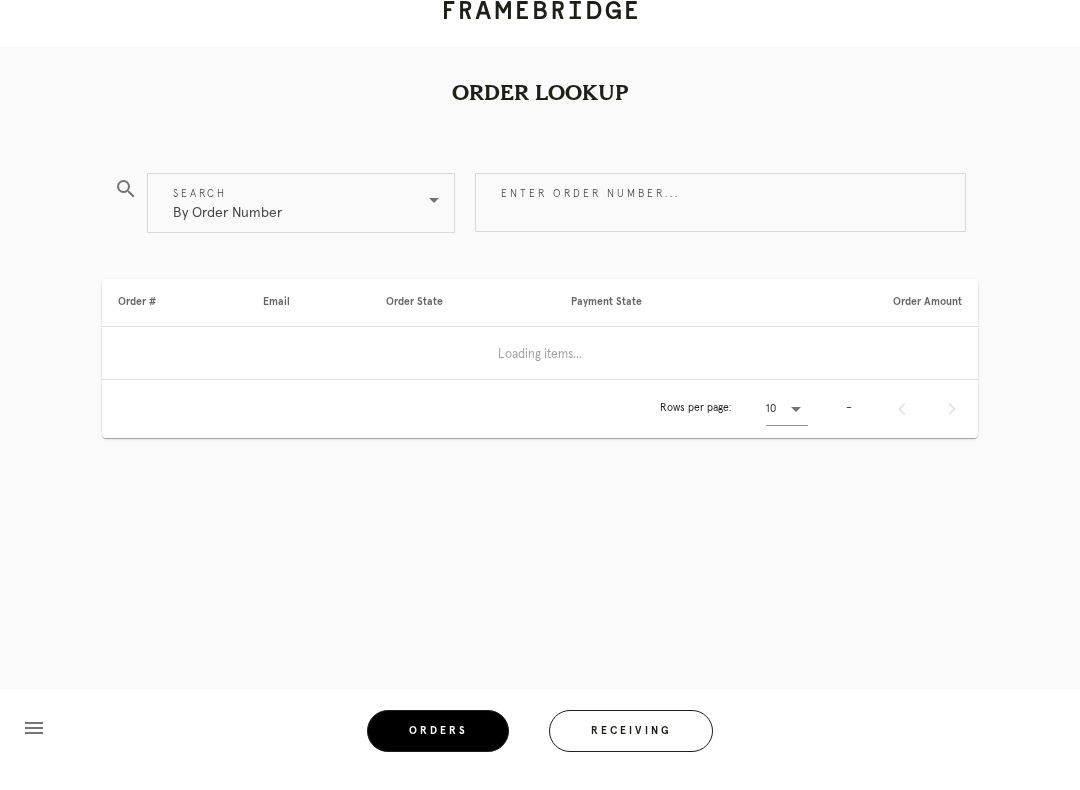 click on "Receiving" at bounding box center (631, 750) 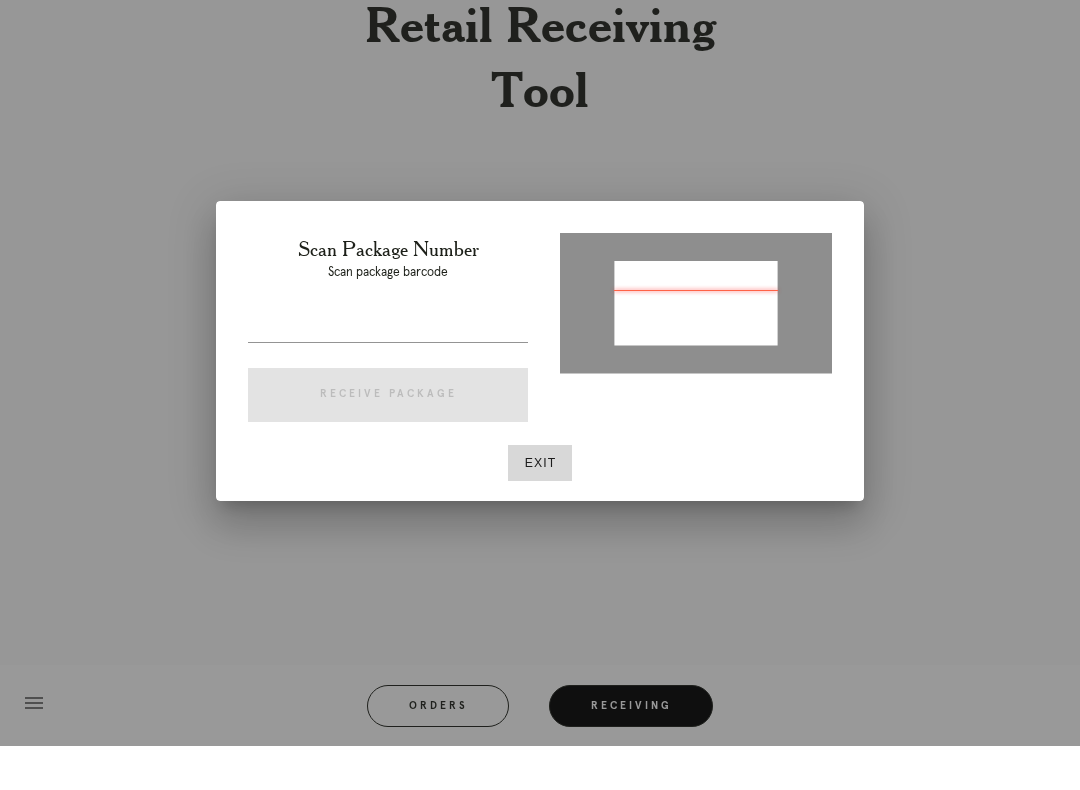 type on "P335333467807100" 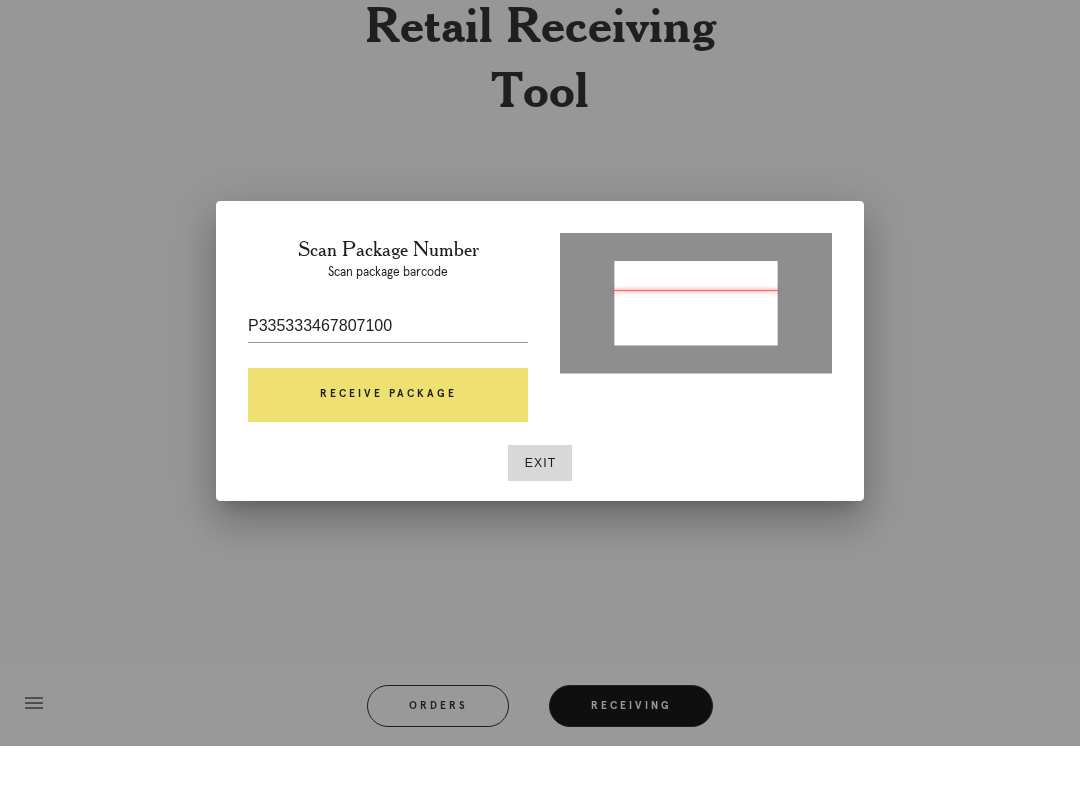 click on "Receive Package" at bounding box center (388, 439) 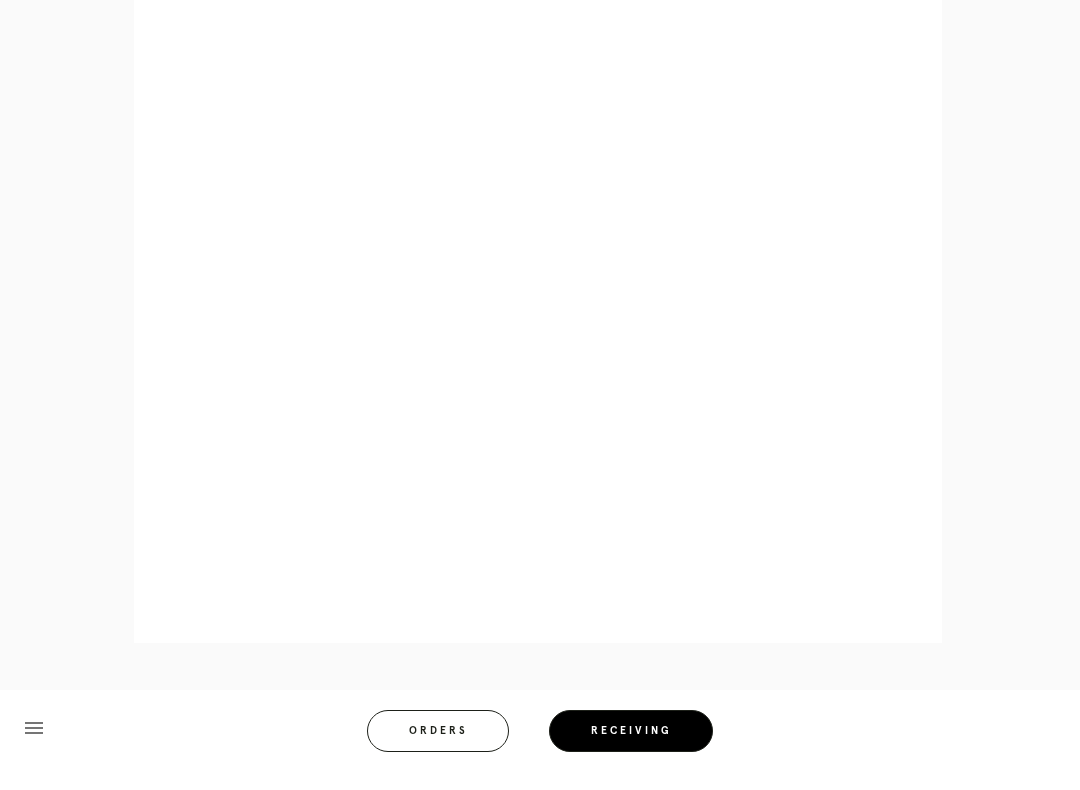 scroll, scrollTop: 839, scrollLeft: 0, axis: vertical 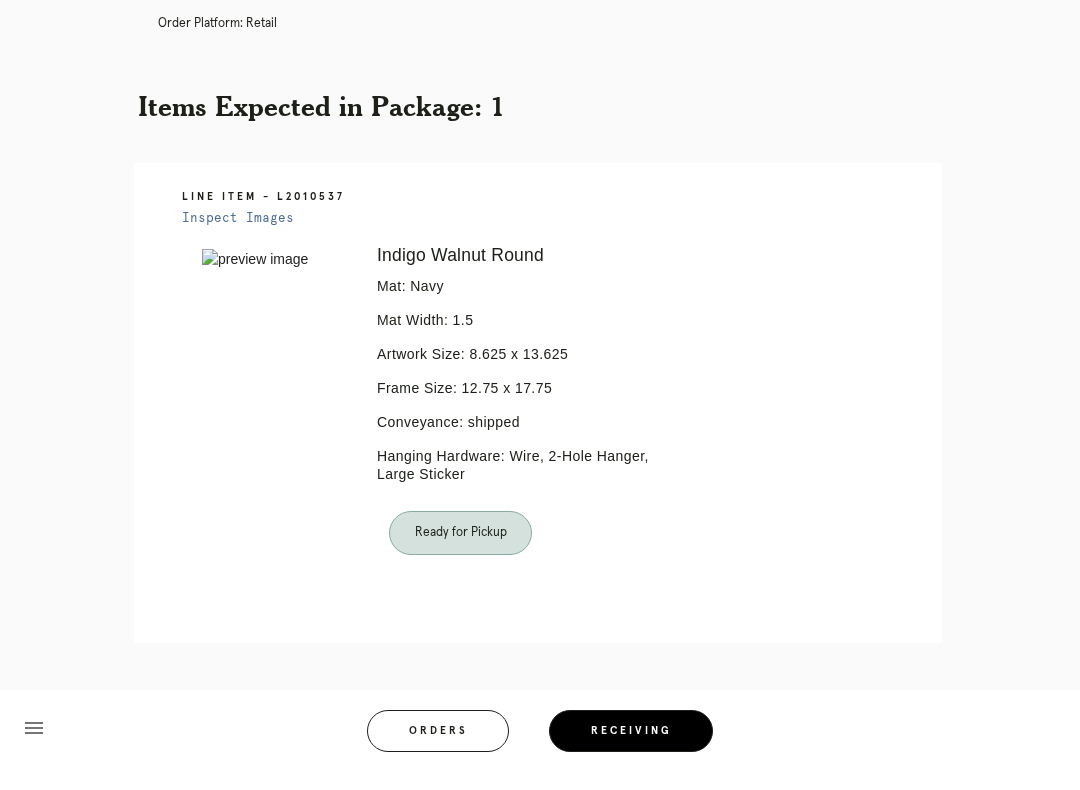 click on "Orders" at bounding box center [438, 750] 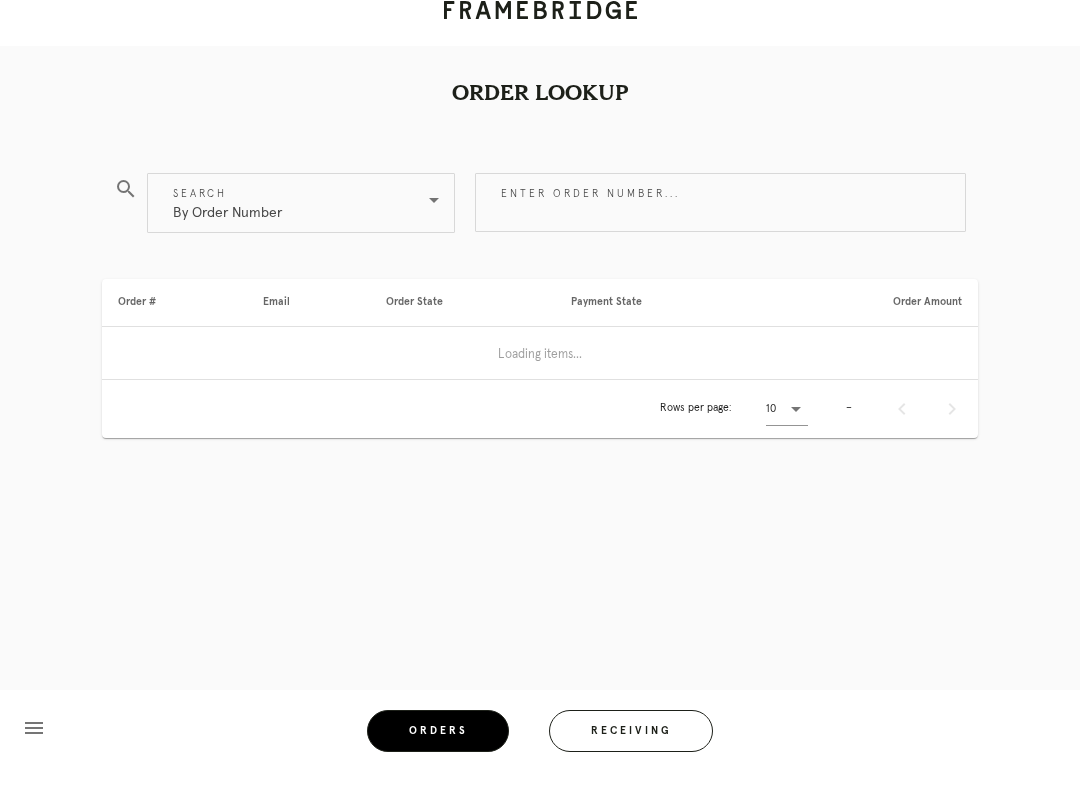 scroll, scrollTop: 0, scrollLeft: 0, axis: both 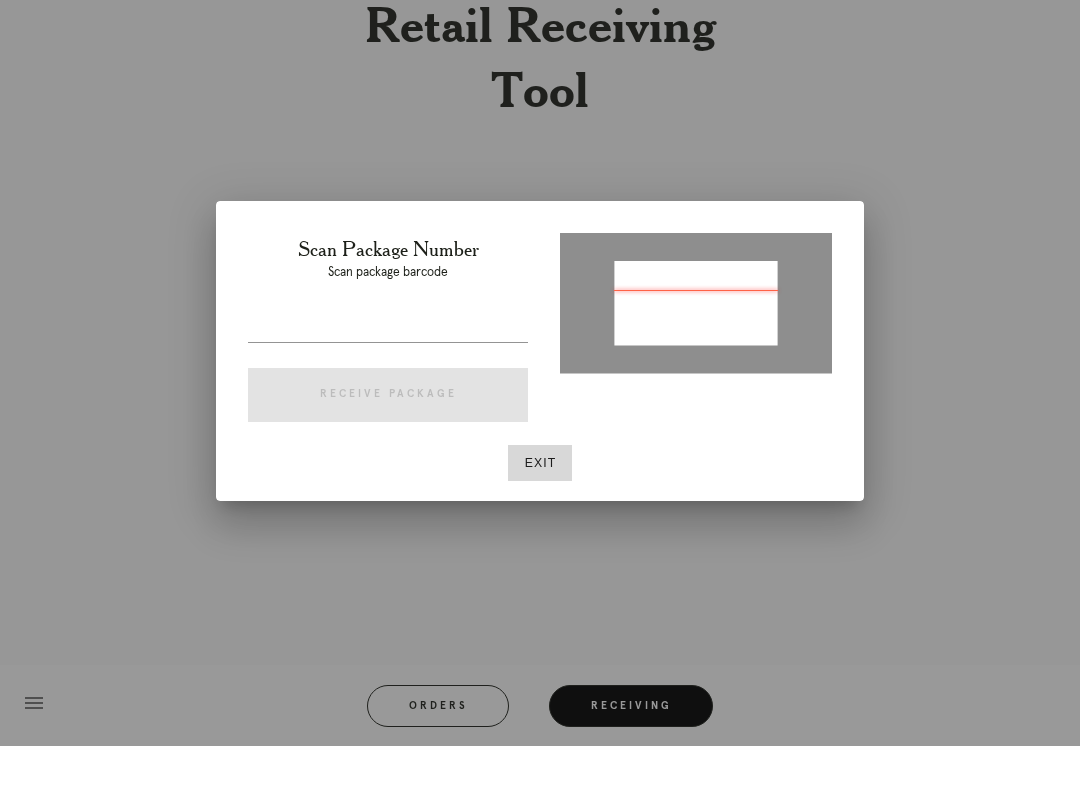 type on "P698052501037339" 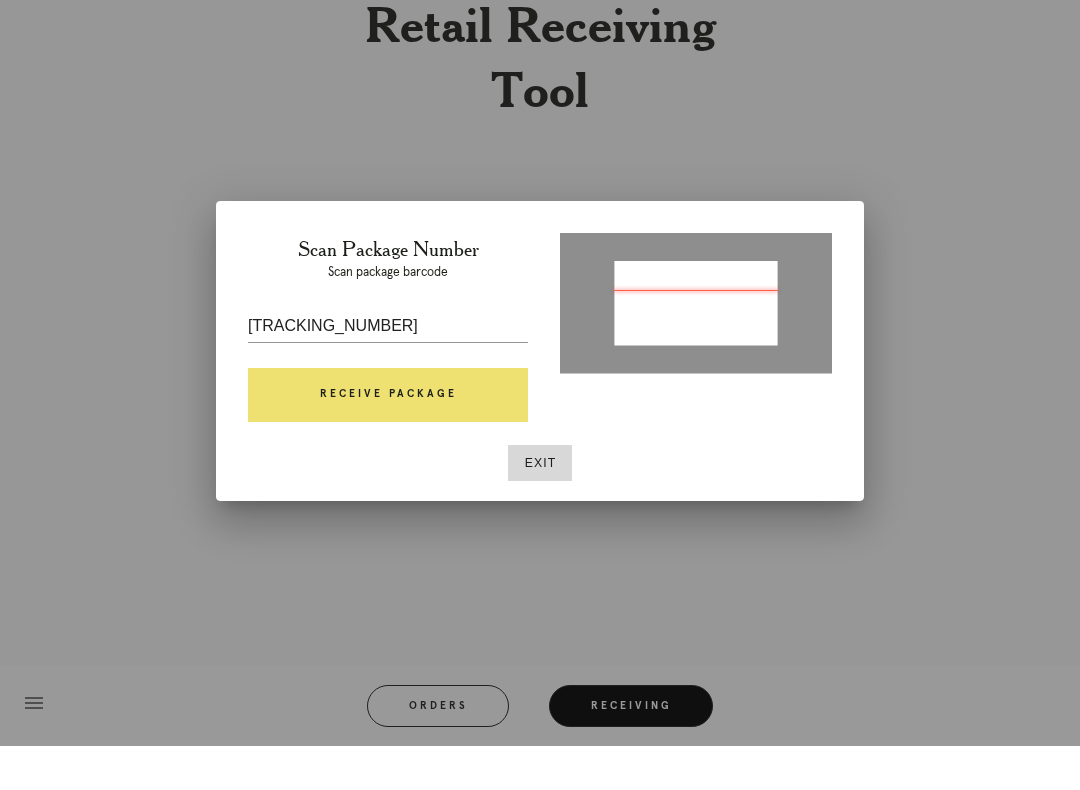 click on "Receive Package" at bounding box center [388, 439] 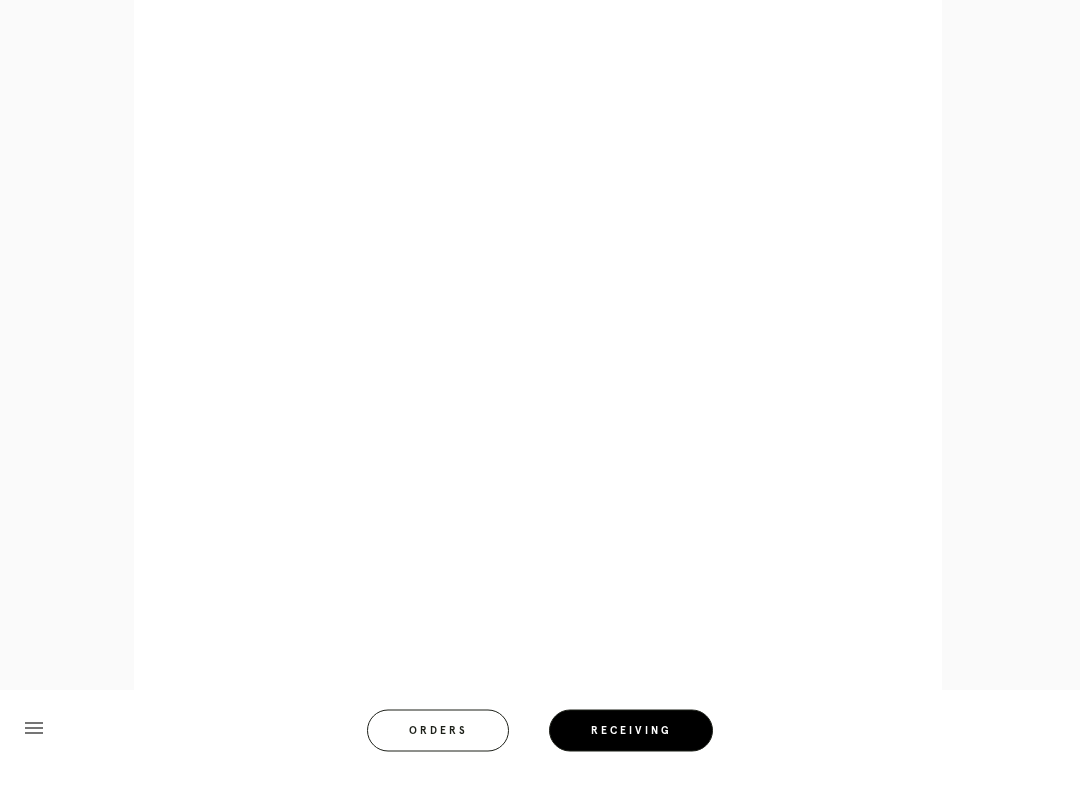 scroll, scrollTop: 999, scrollLeft: 0, axis: vertical 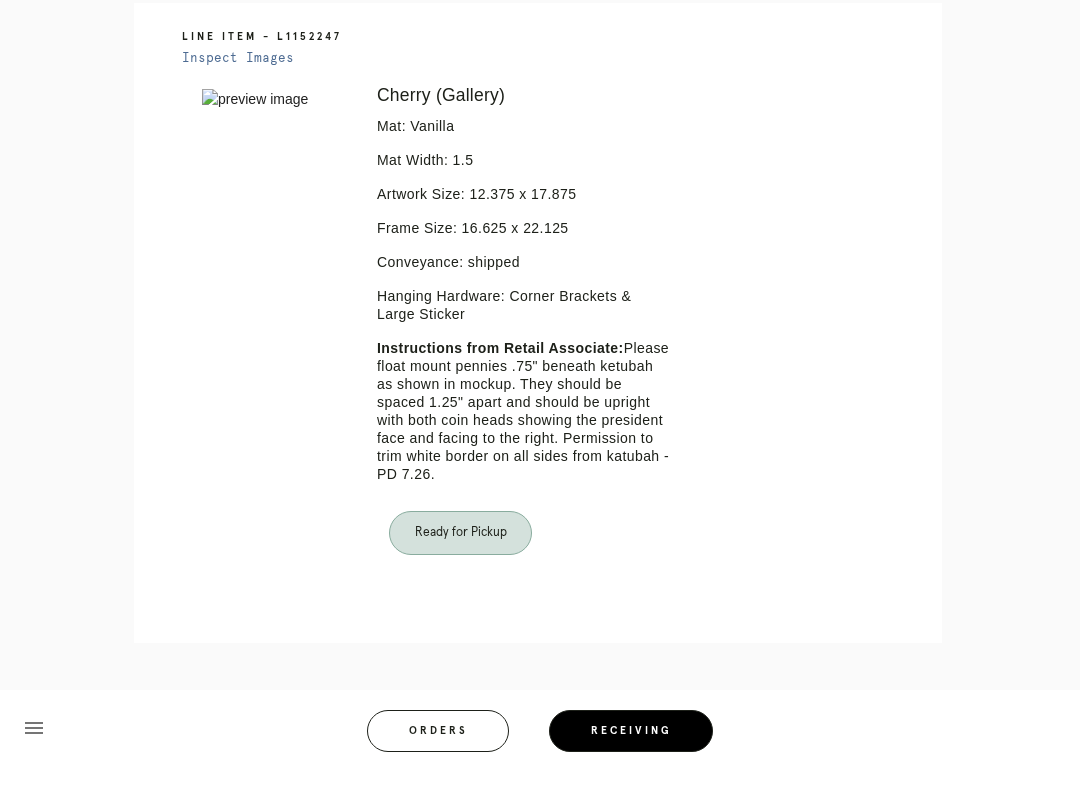 click on "Orders" at bounding box center [438, 750] 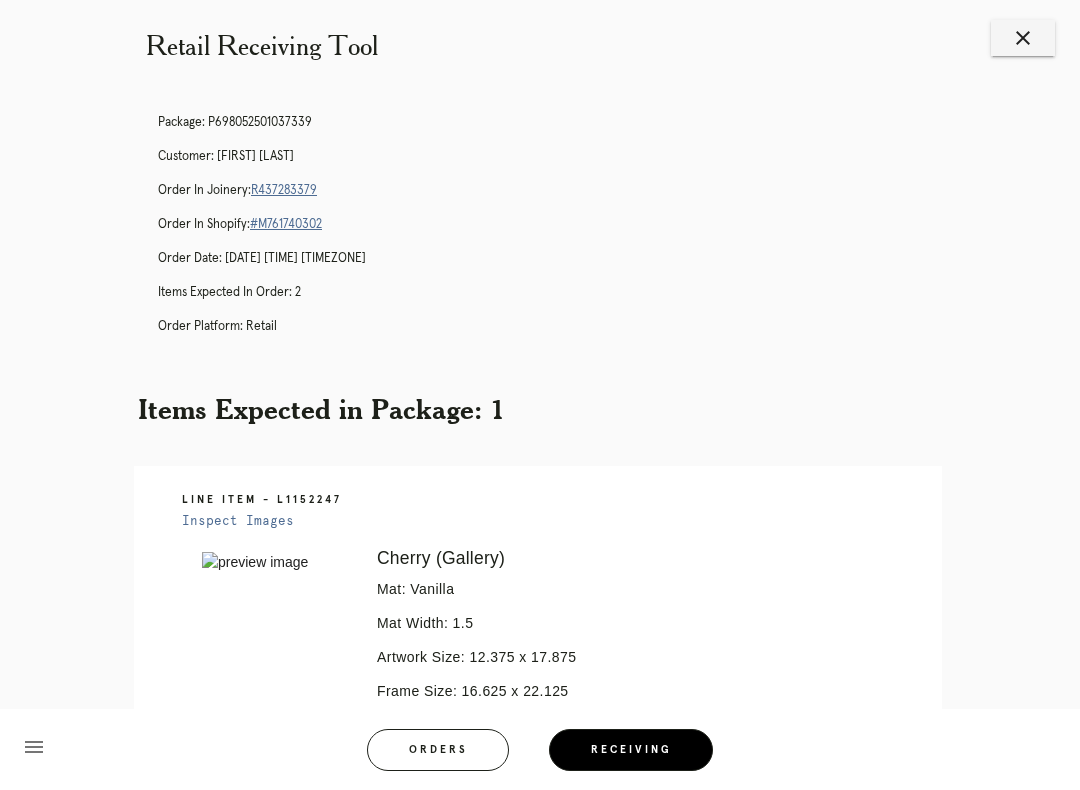scroll, scrollTop: 0, scrollLeft: 0, axis: both 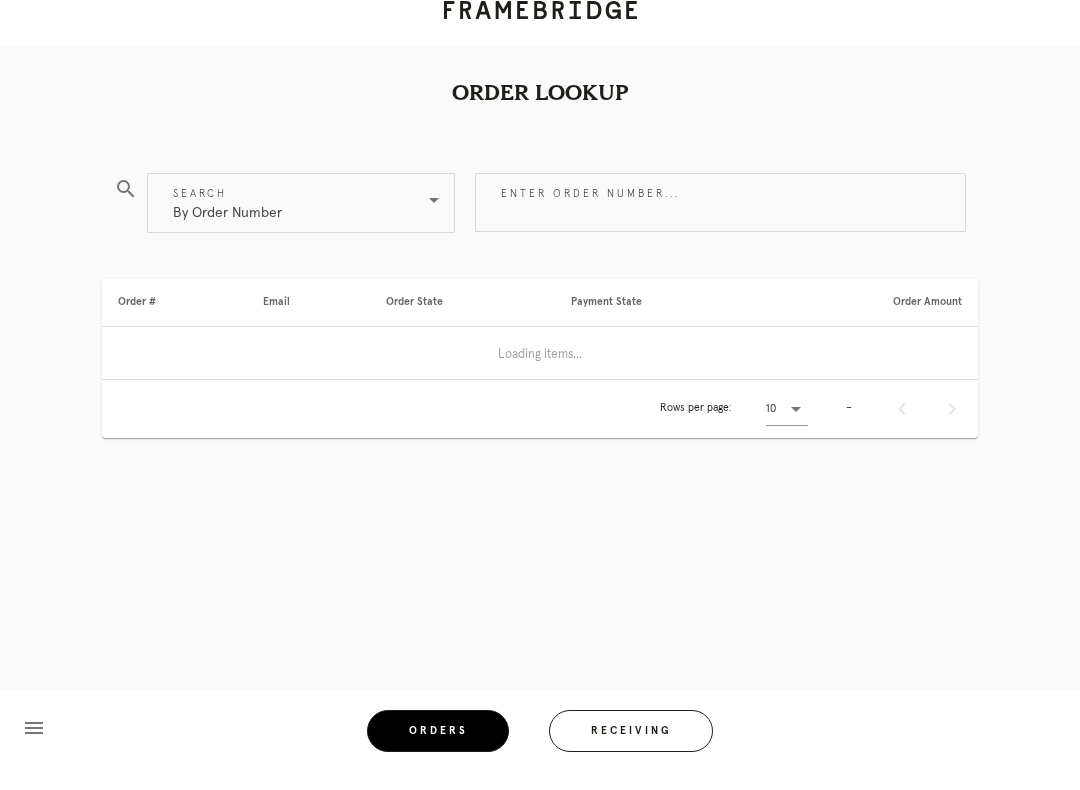 click on "Orders" at bounding box center [438, 750] 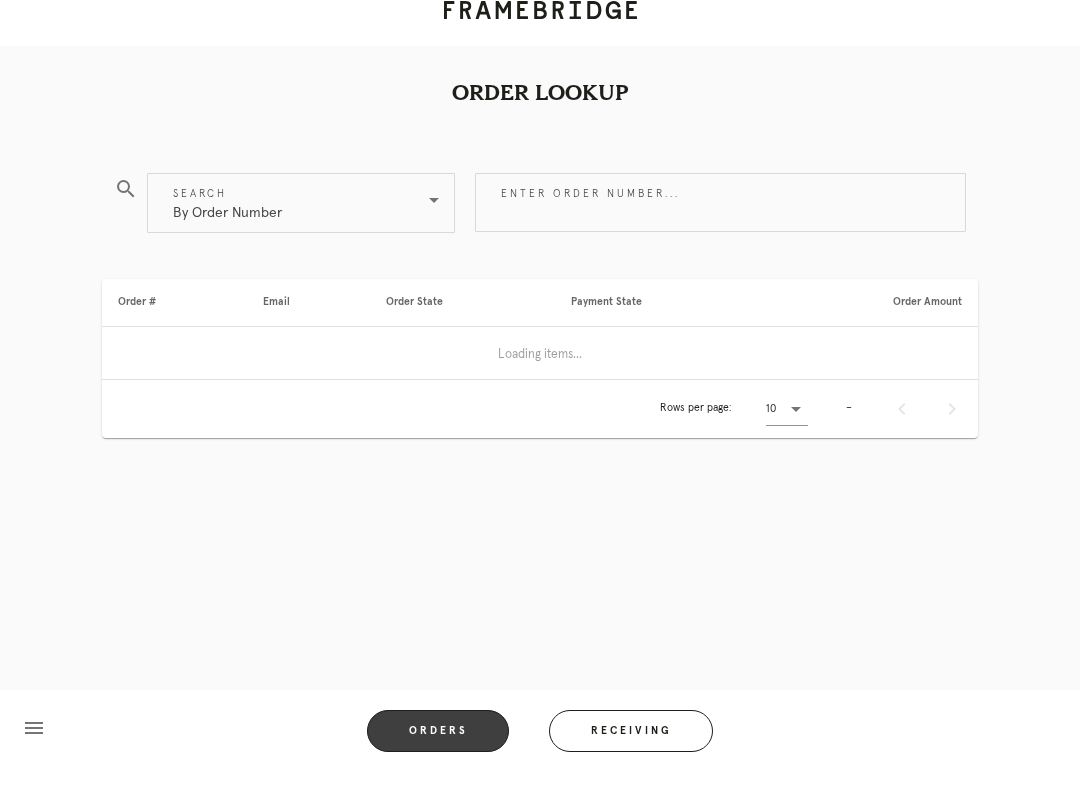 click on "Receiving" at bounding box center (631, 750) 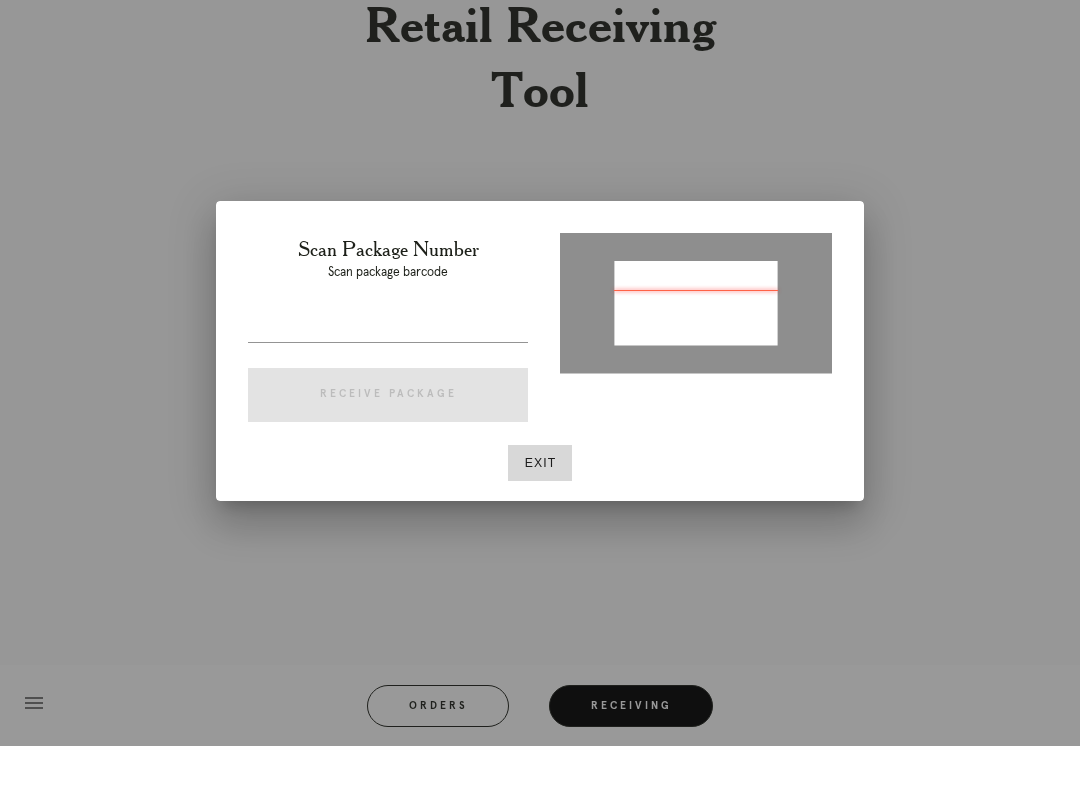 type on "P401880854573678" 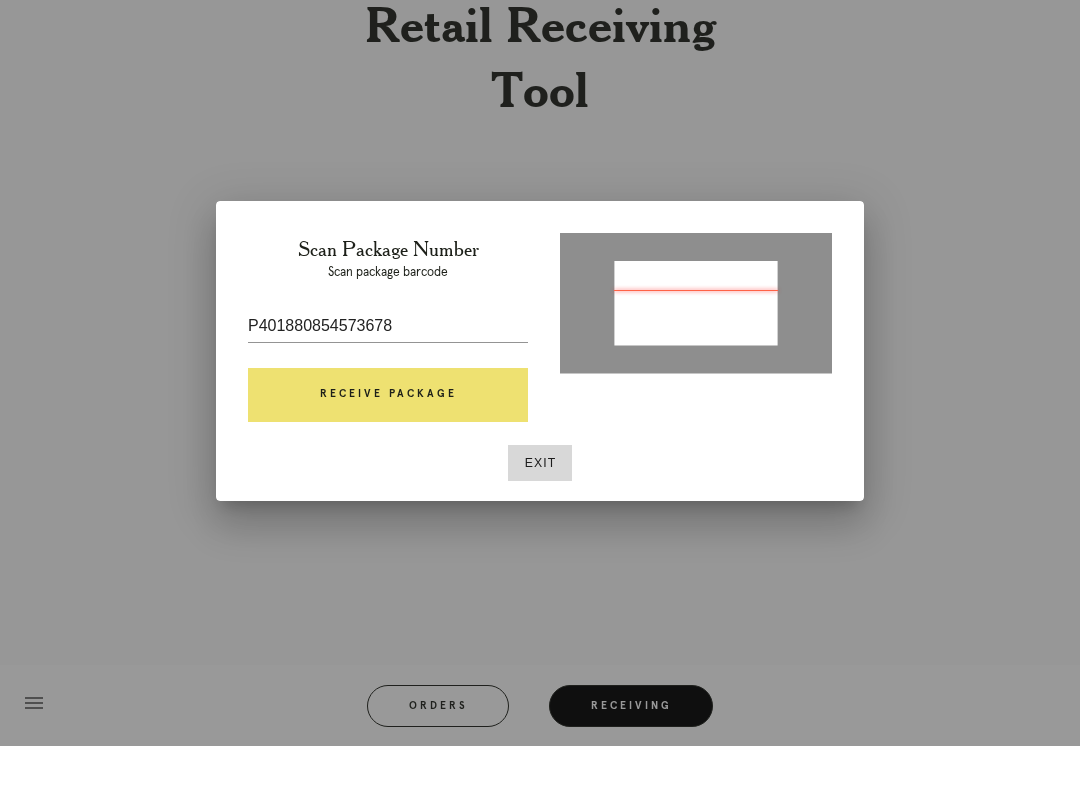 click on "Receive Package" at bounding box center [388, 439] 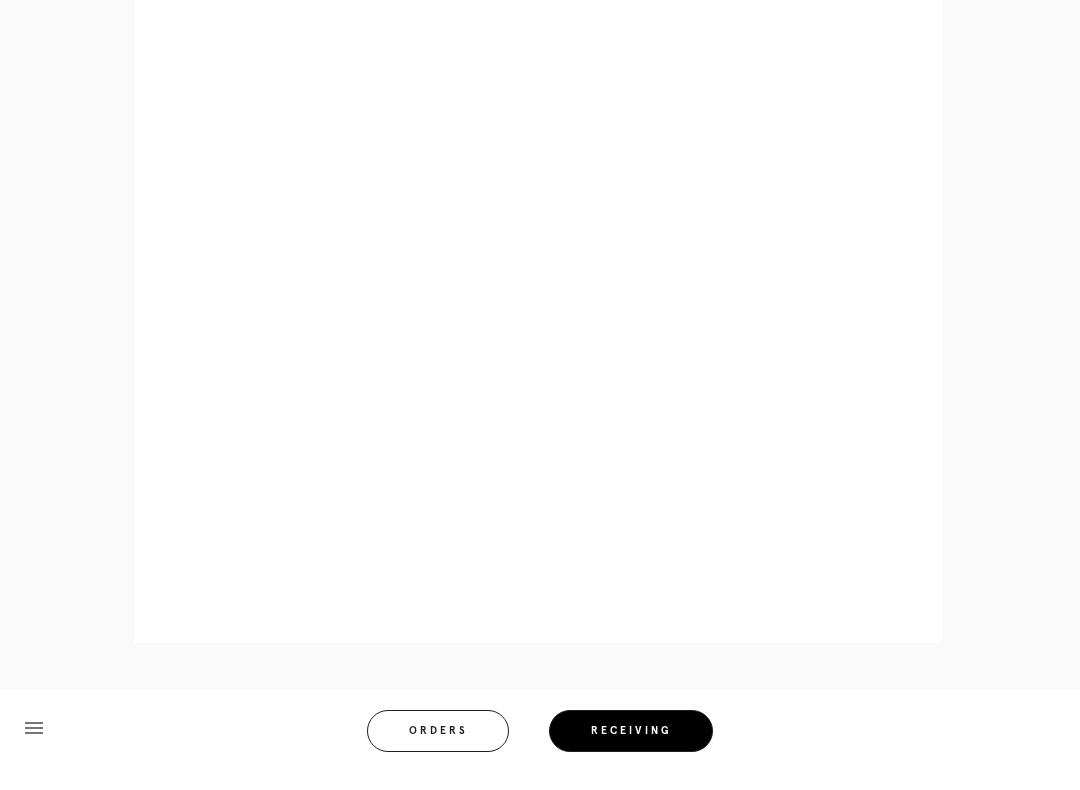 scroll, scrollTop: 839, scrollLeft: 0, axis: vertical 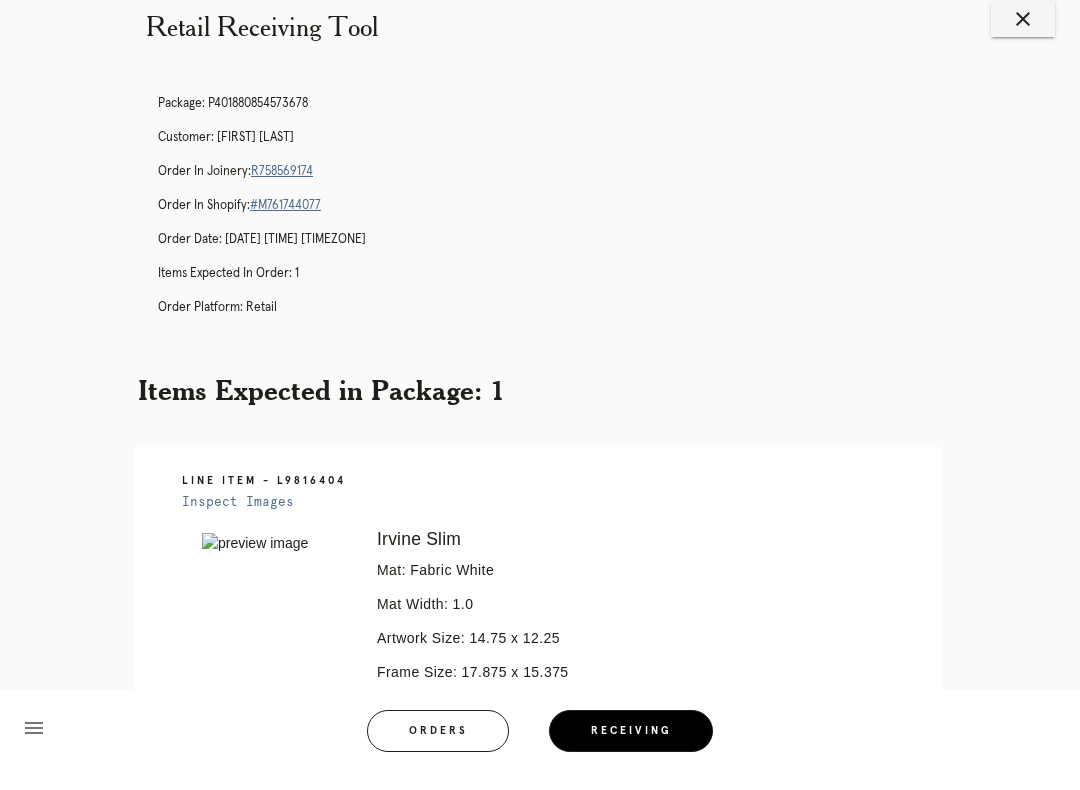 click on "Orders" at bounding box center (438, 750) 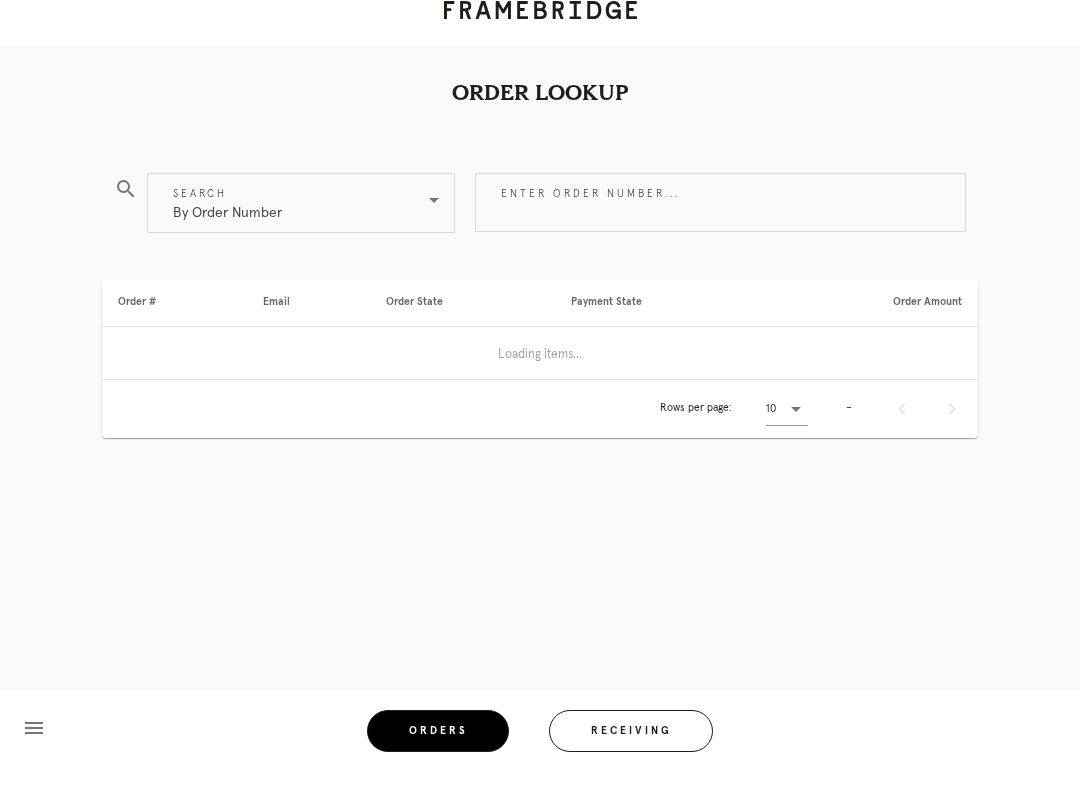 click on "Receiving" at bounding box center [631, 750] 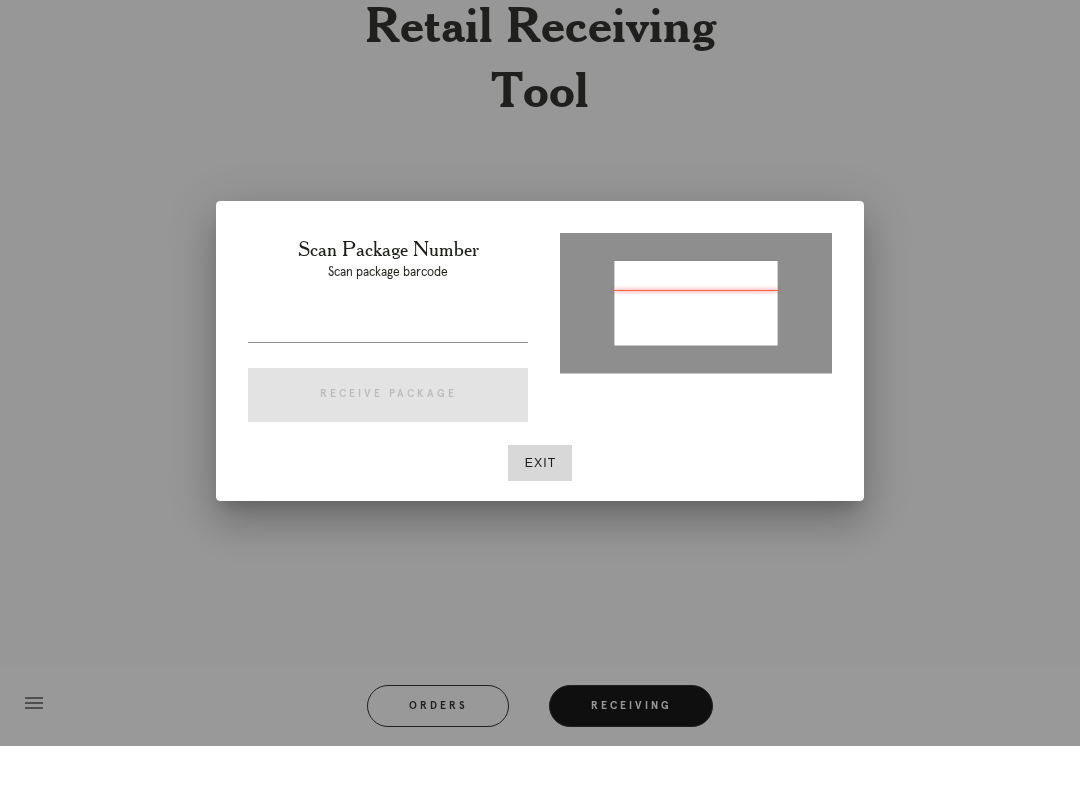 type on "P590610351186325" 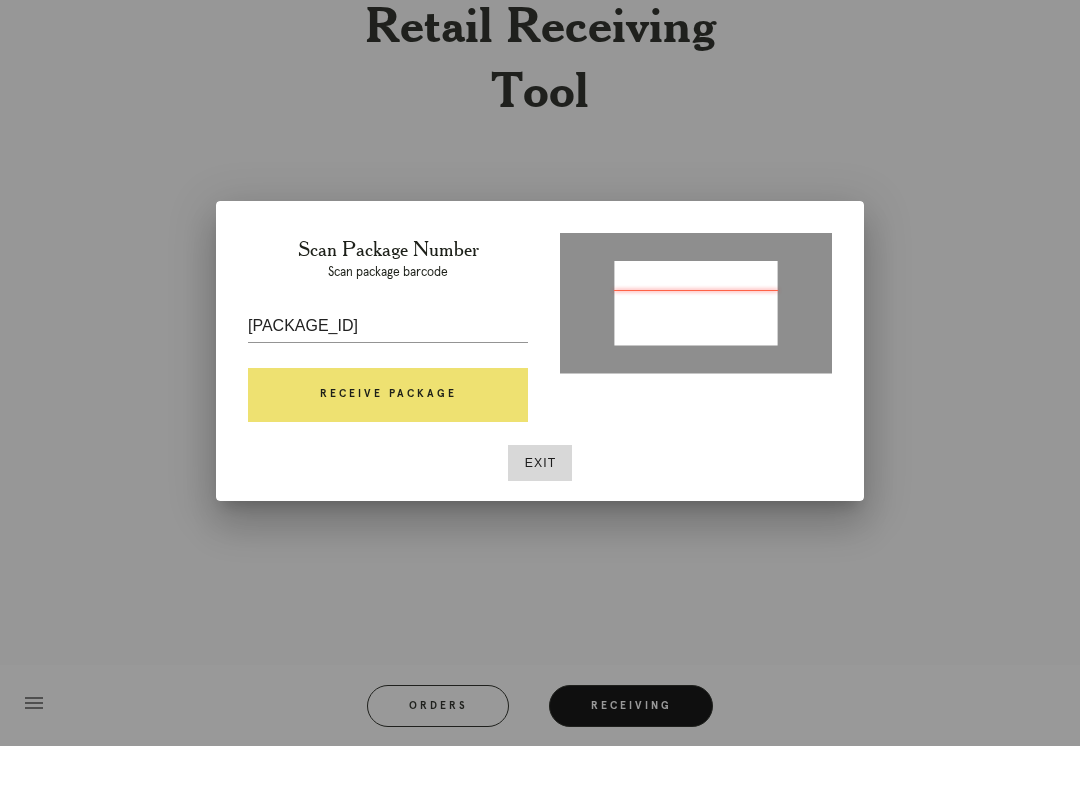 click on "Receive Package" at bounding box center (388, 439) 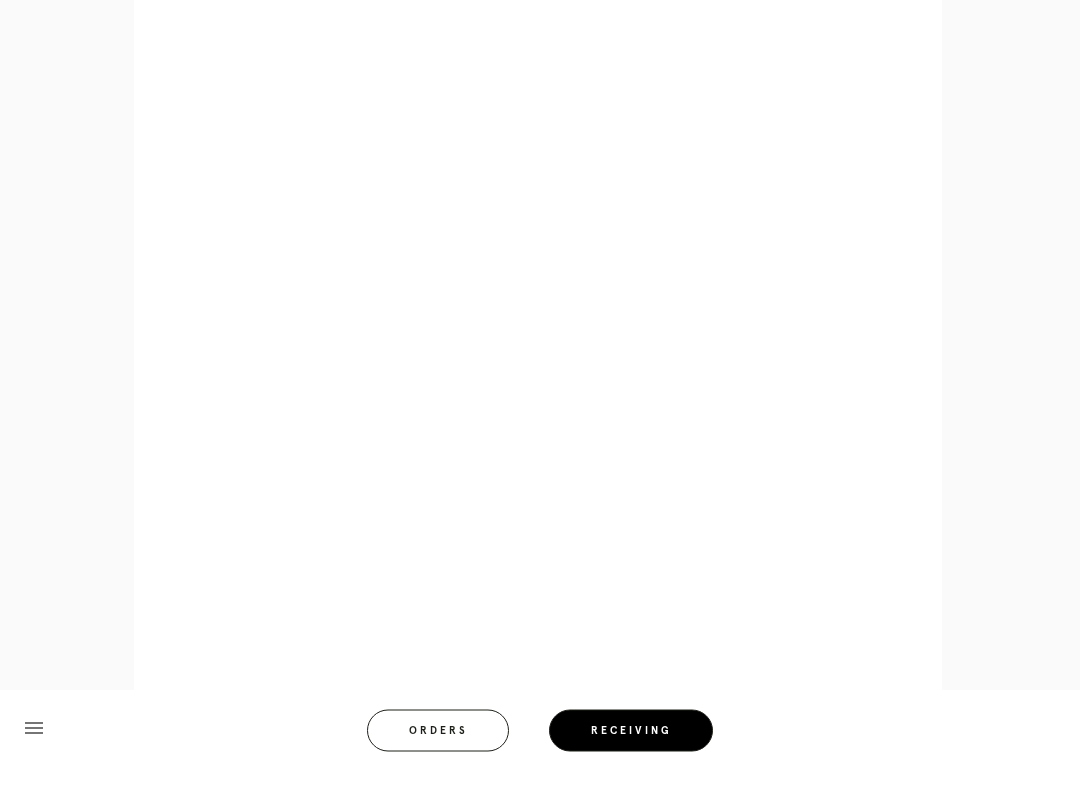 scroll, scrollTop: 839, scrollLeft: 0, axis: vertical 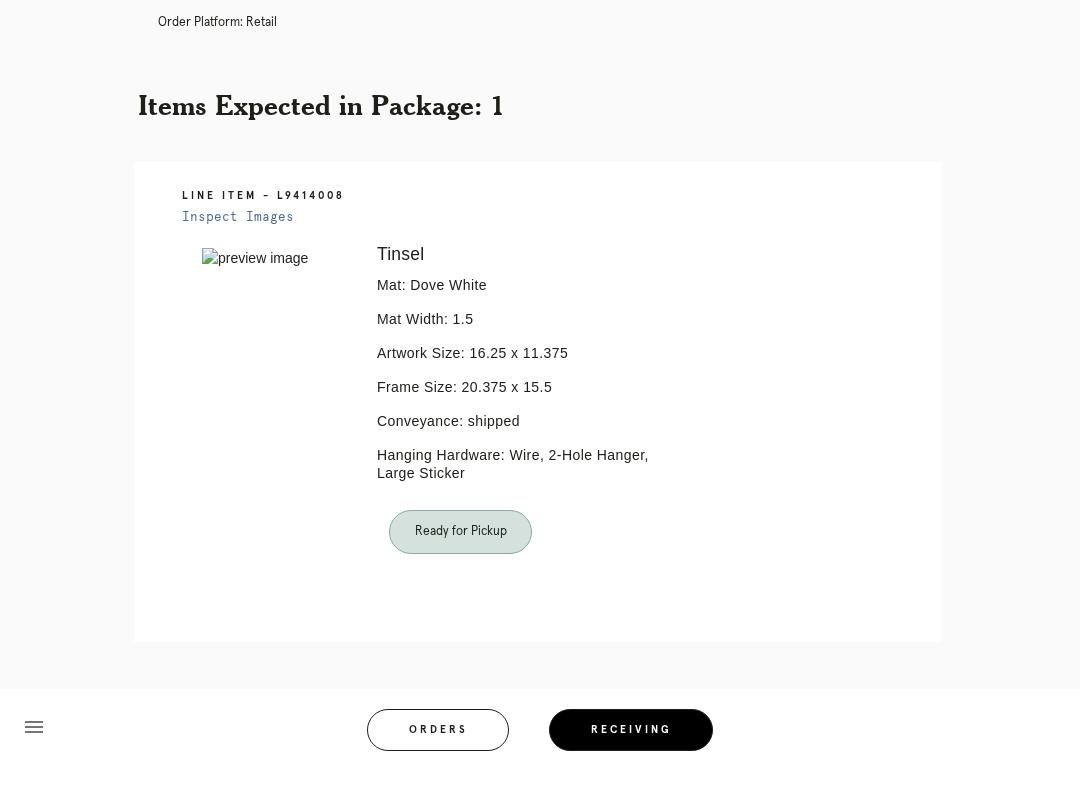 click on "Orders" at bounding box center (438, 750) 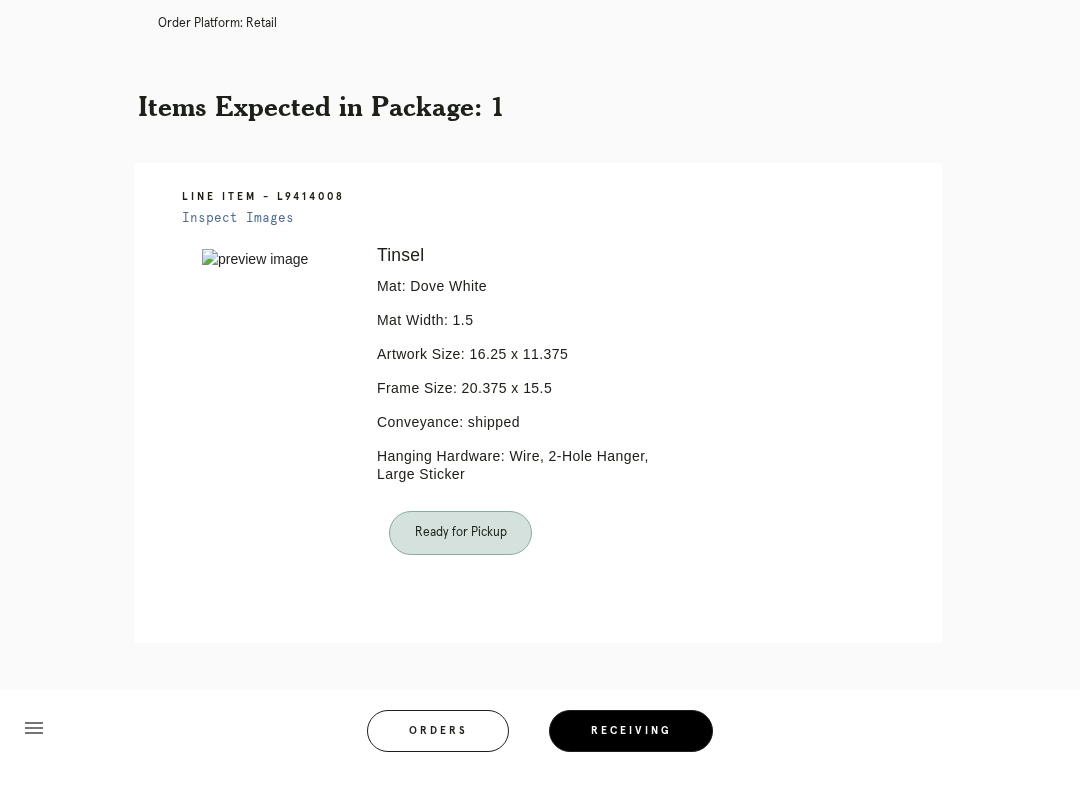 scroll, scrollTop: 0, scrollLeft: 0, axis: both 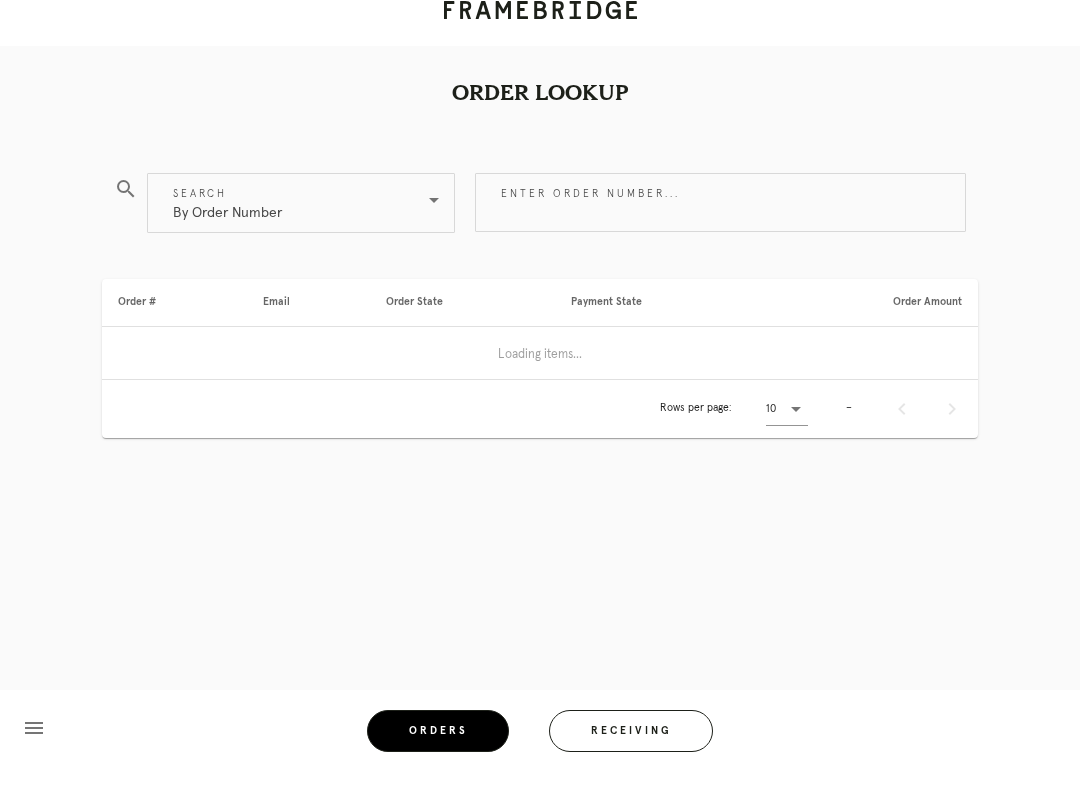 click on "Receiving" at bounding box center [631, 750] 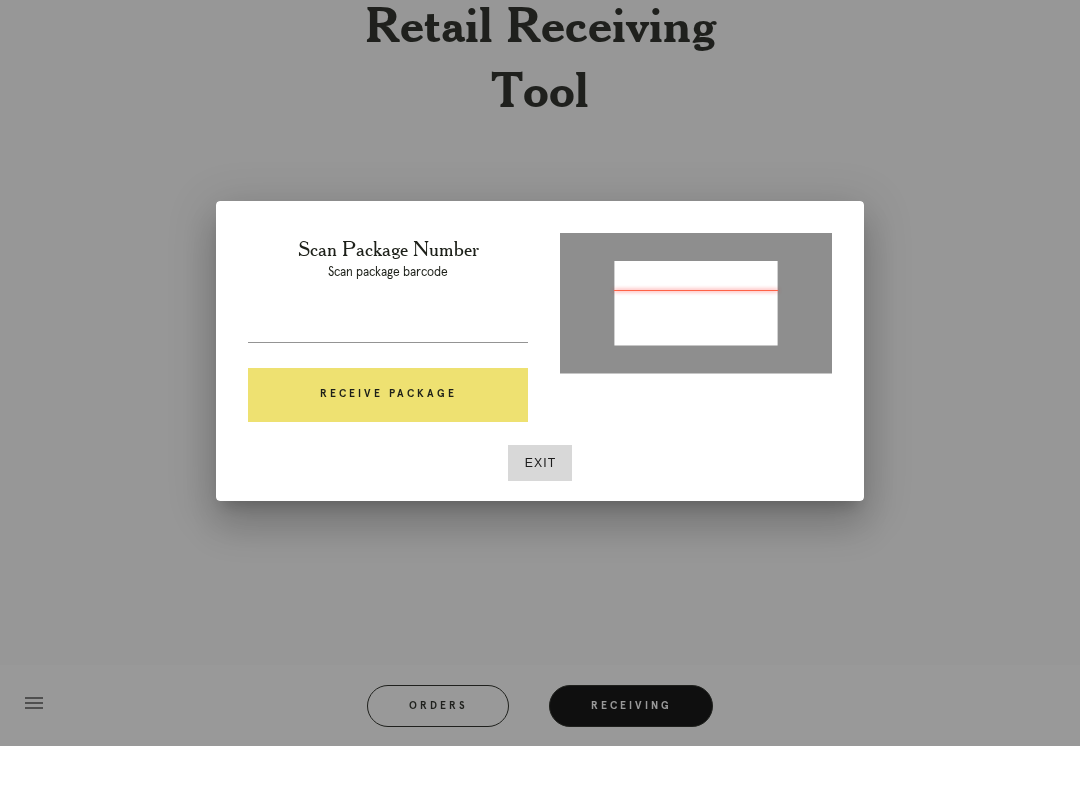 type on "[NUMBER]" 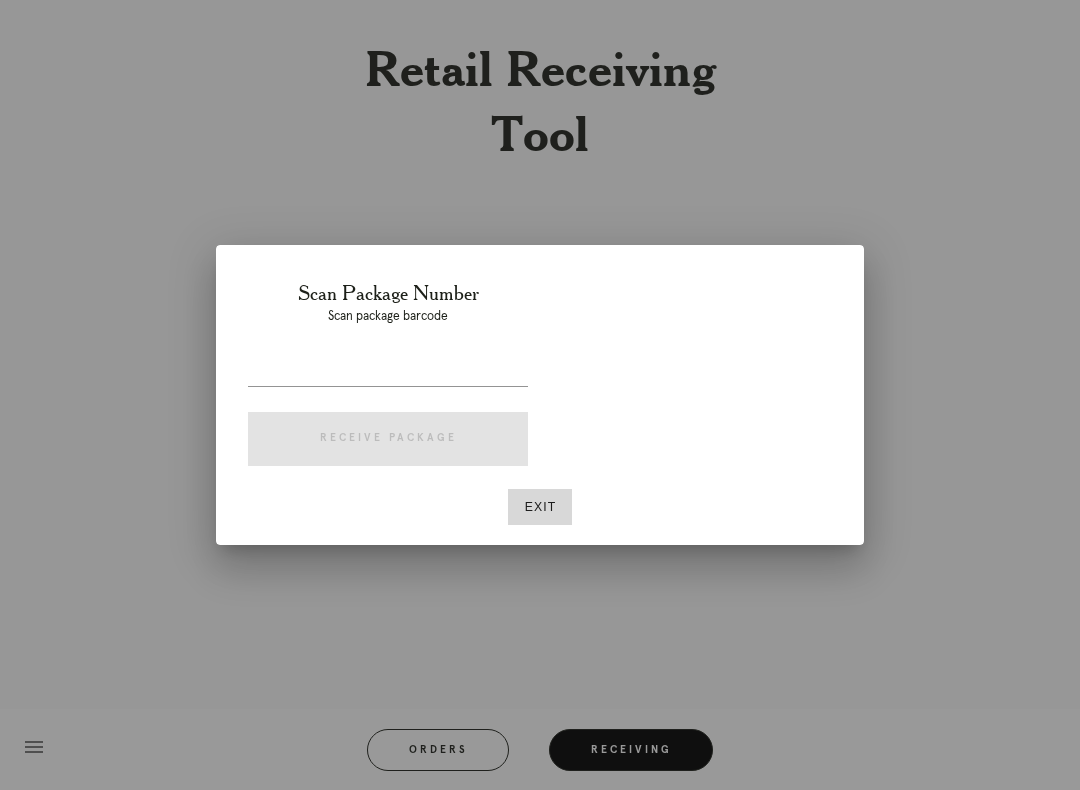 scroll, scrollTop: 44, scrollLeft: 0, axis: vertical 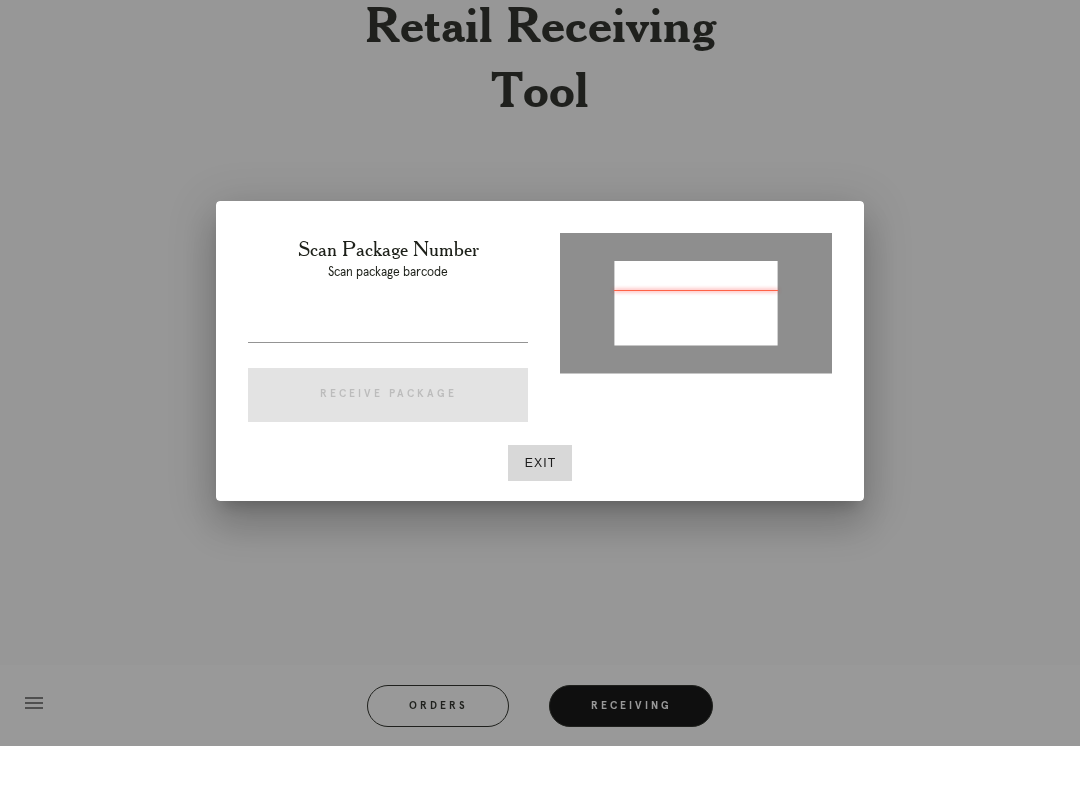 type on "[ID]" 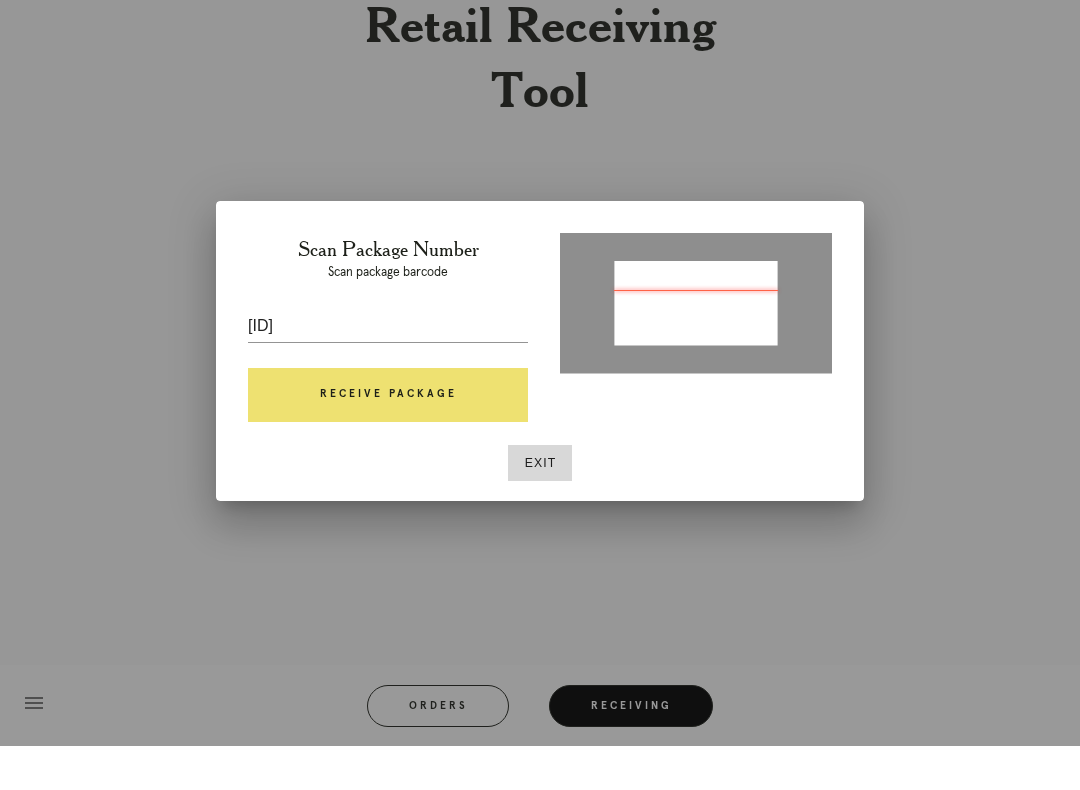 click on "Receive Package" at bounding box center (388, 439) 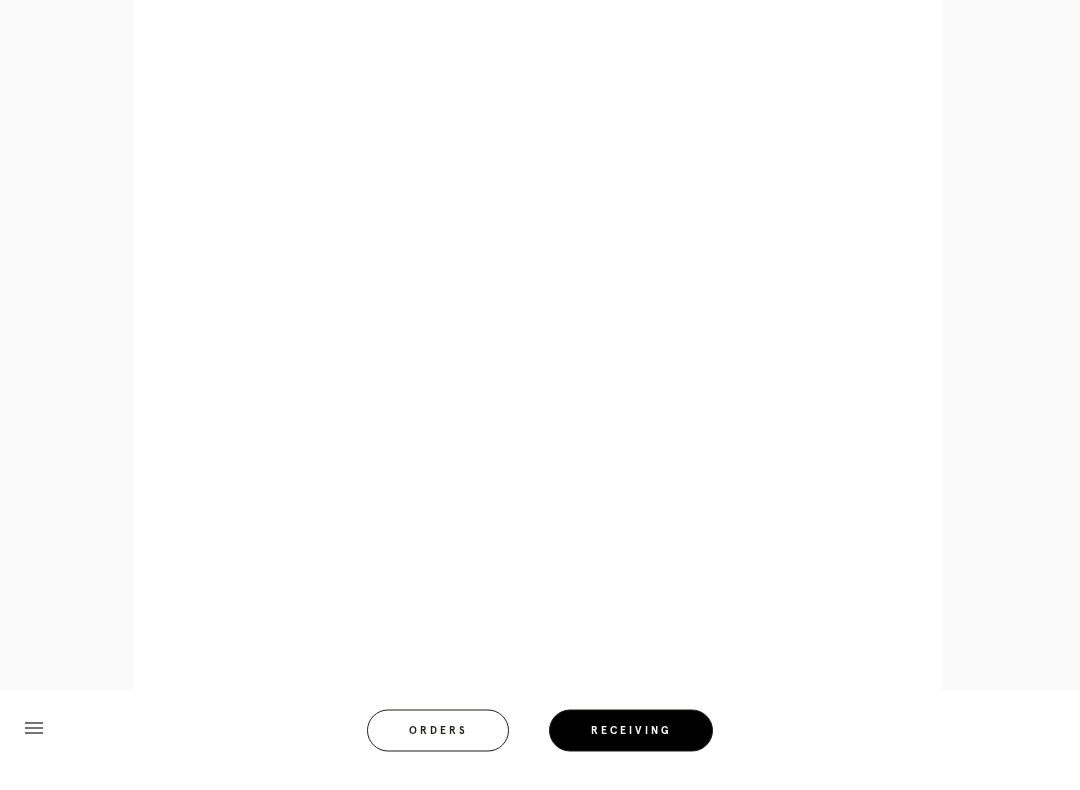 scroll, scrollTop: 839, scrollLeft: 0, axis: vertical 